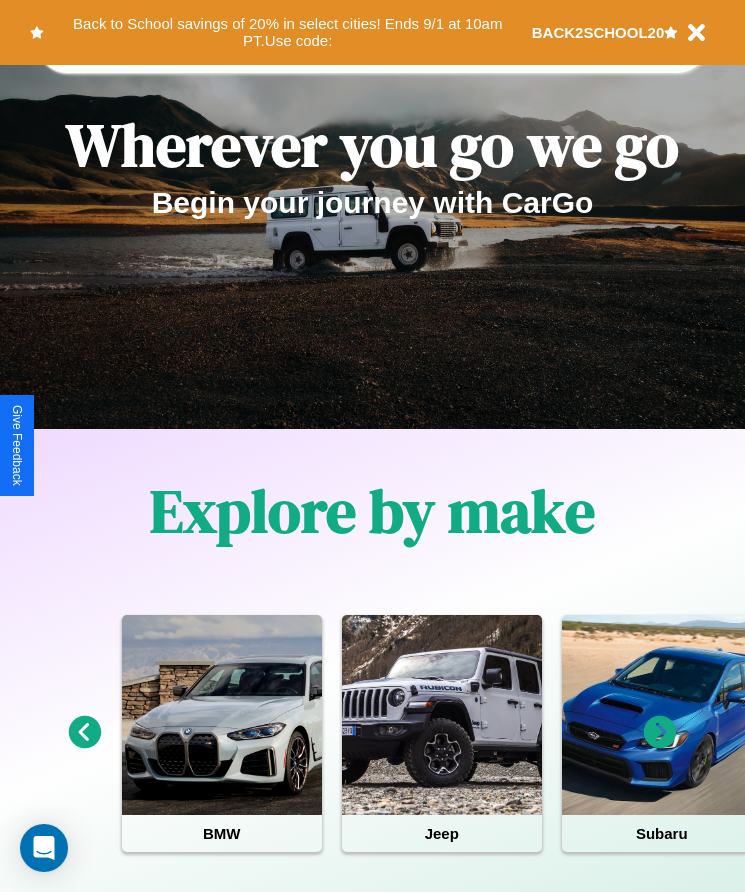 scroll, scrollTop: 334, scrollLeft: 0, axis: vertical 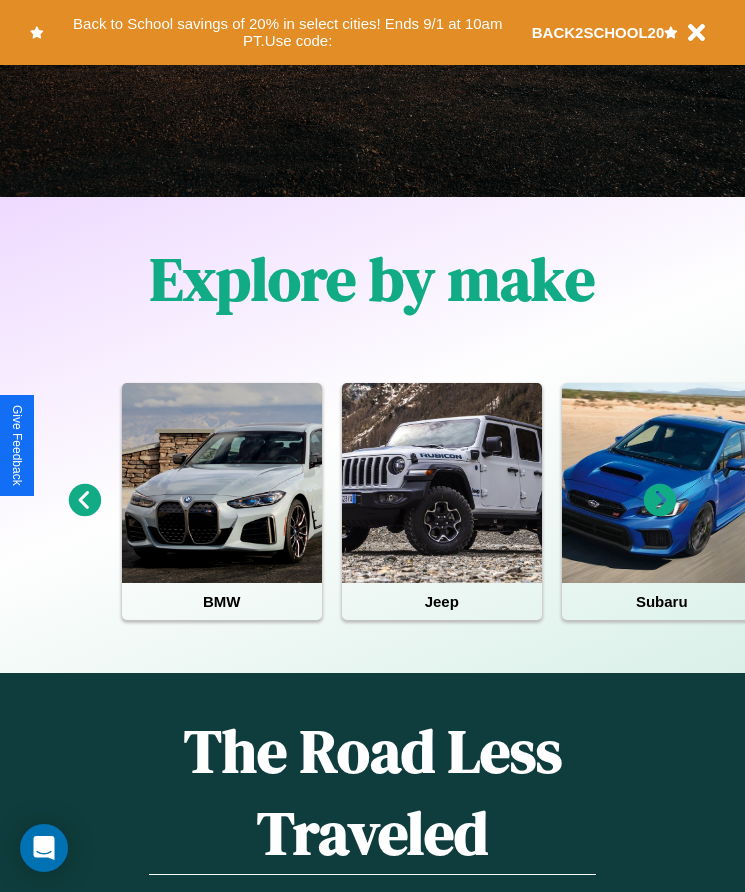 click 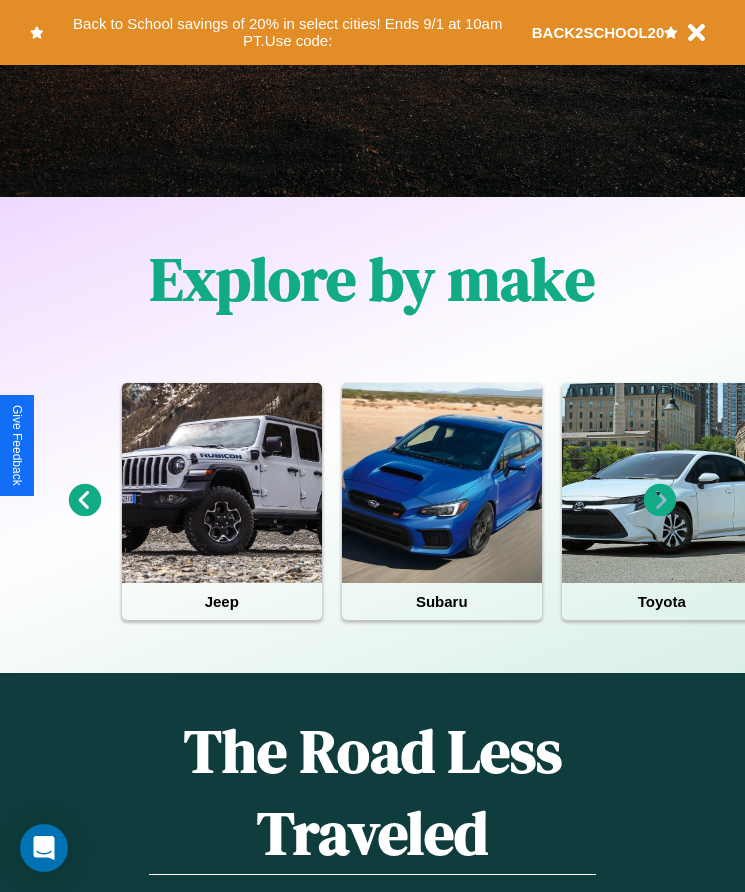 click 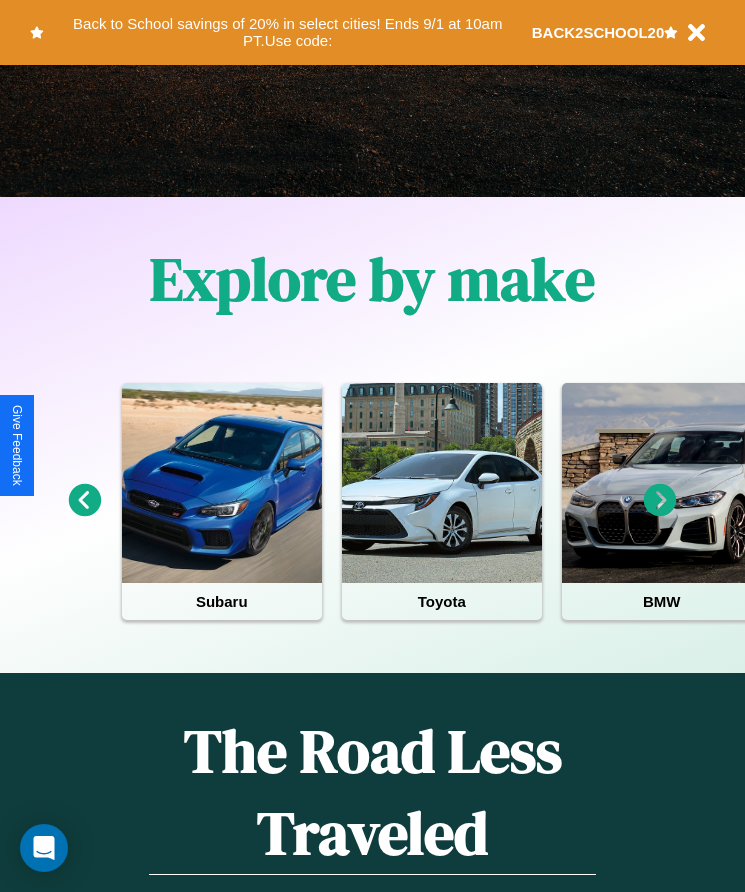 click 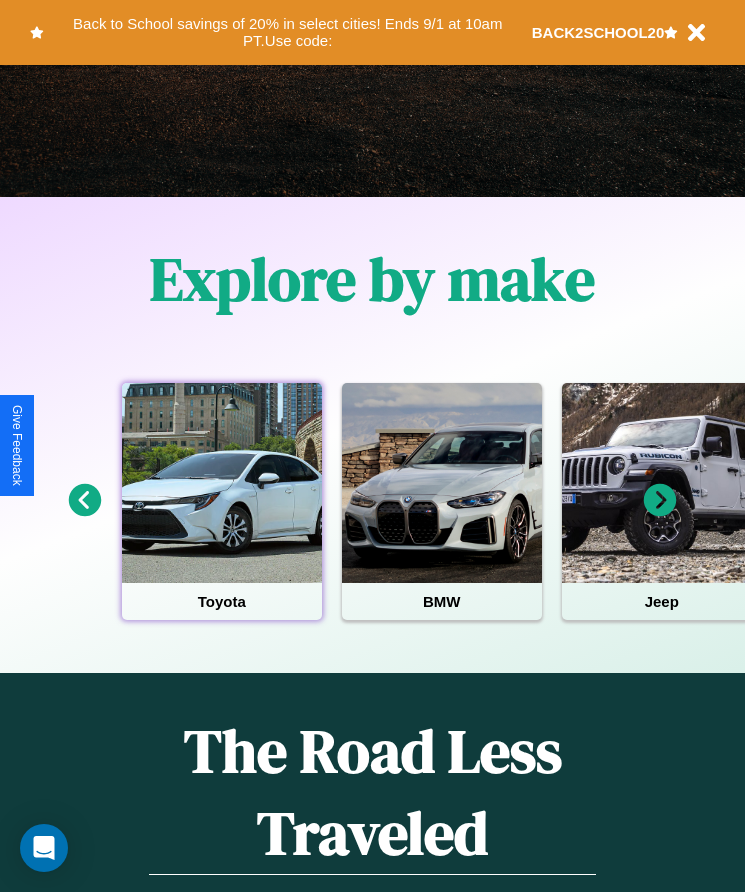click at bounding box center [222, 483] 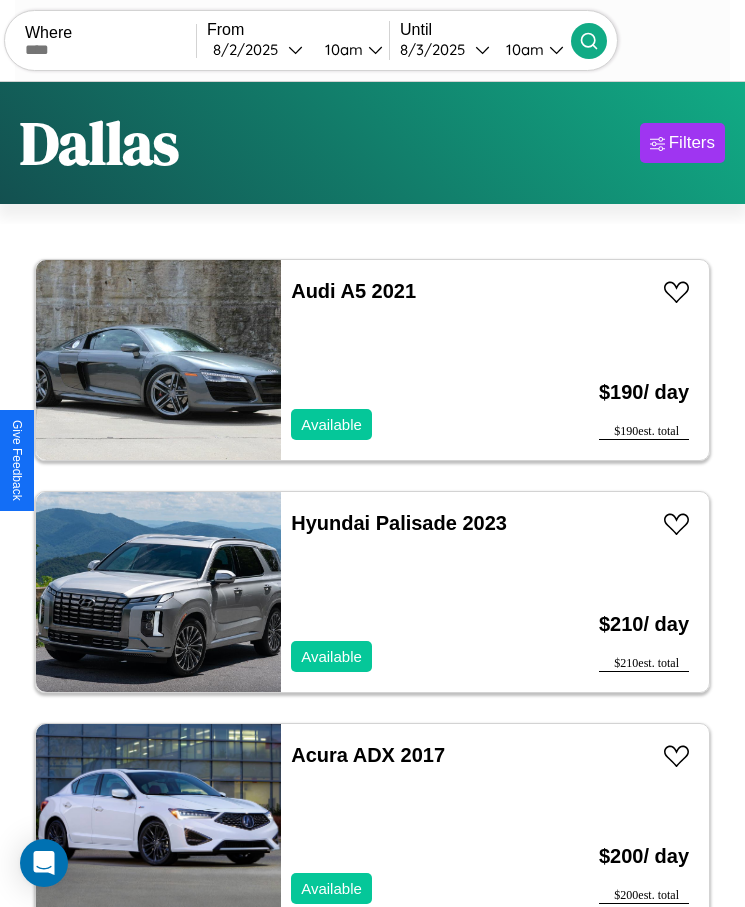 scroll, scrollTop: 50, scrollLeft: 0, axis: vertical 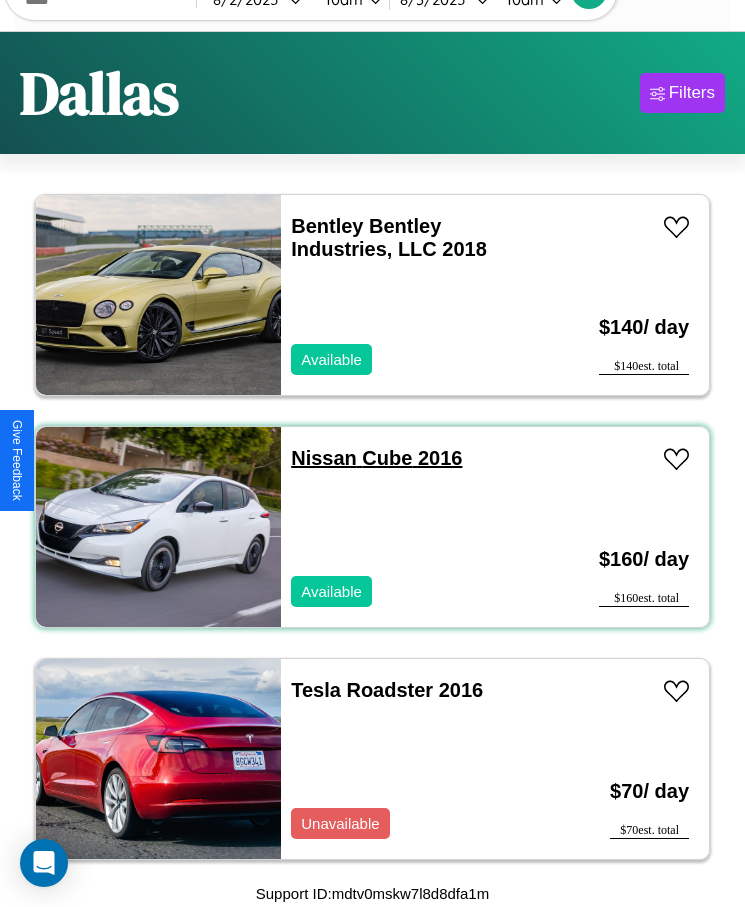 click on "Nissan   Cube   2016" at bounding box center [376, 458] 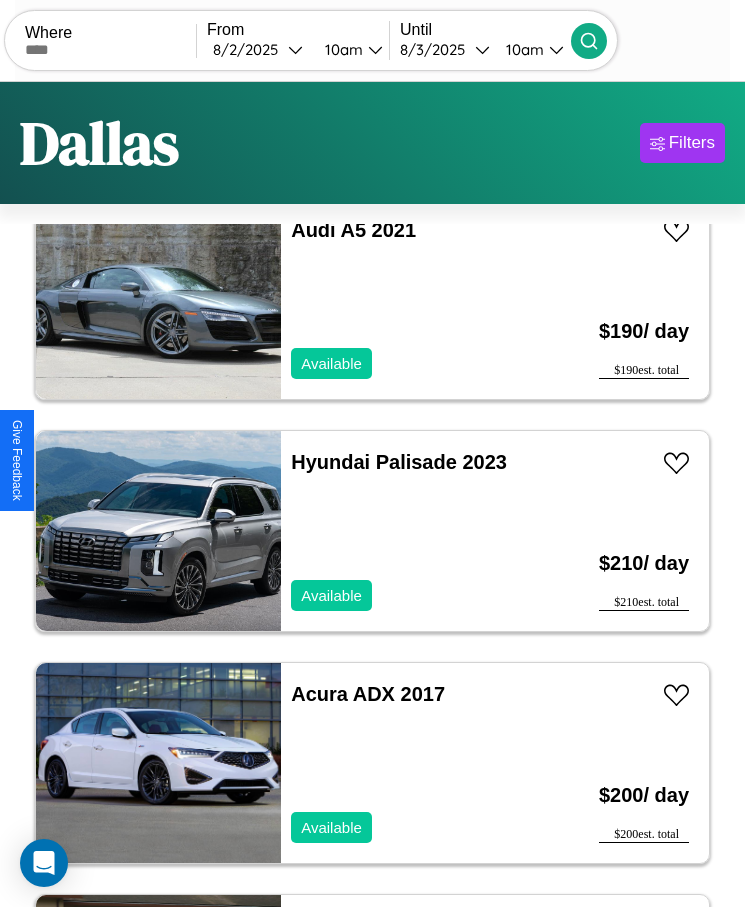 scroll, scrollTop: 0, scrollLeft: 0, axis: both 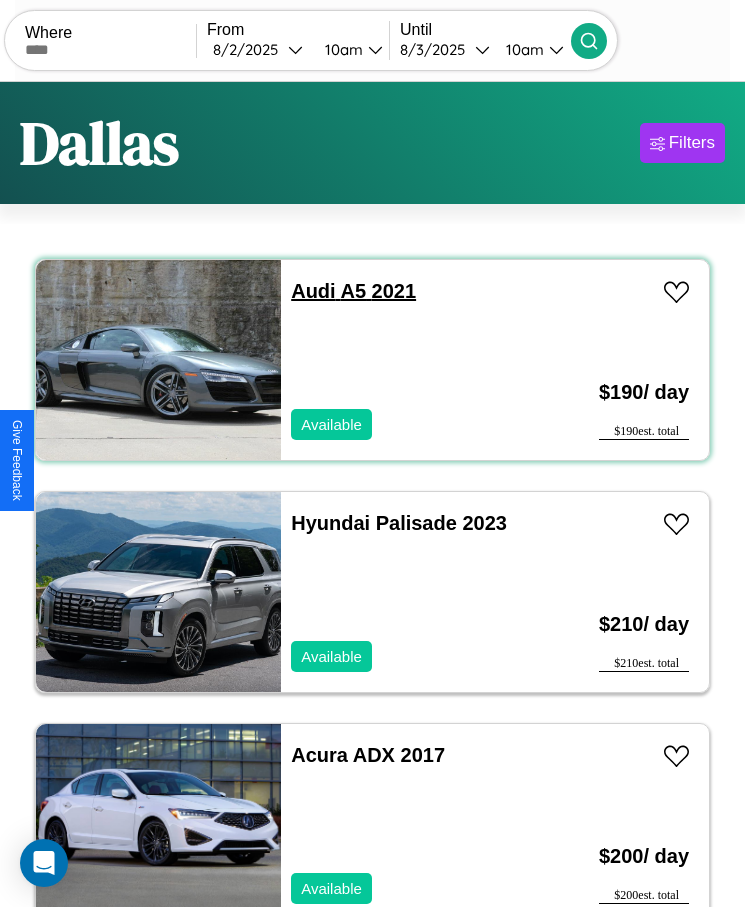 click on "Audi   A5   2021" at bounding box center [353, 291] 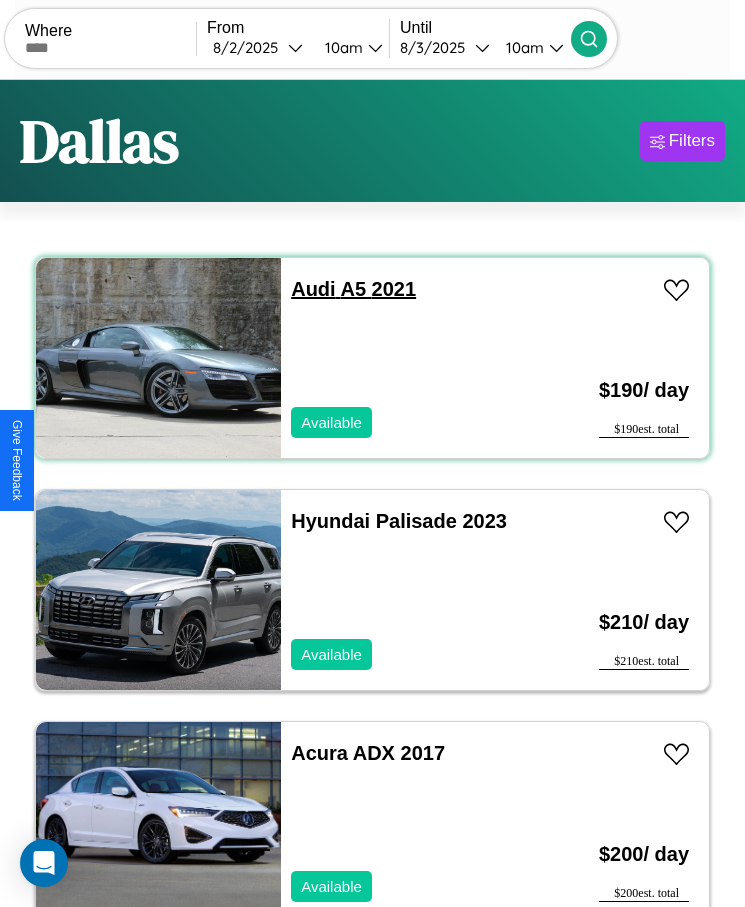 scroll, scrollTop: 50, scrollLeft: 0, axis: vertical 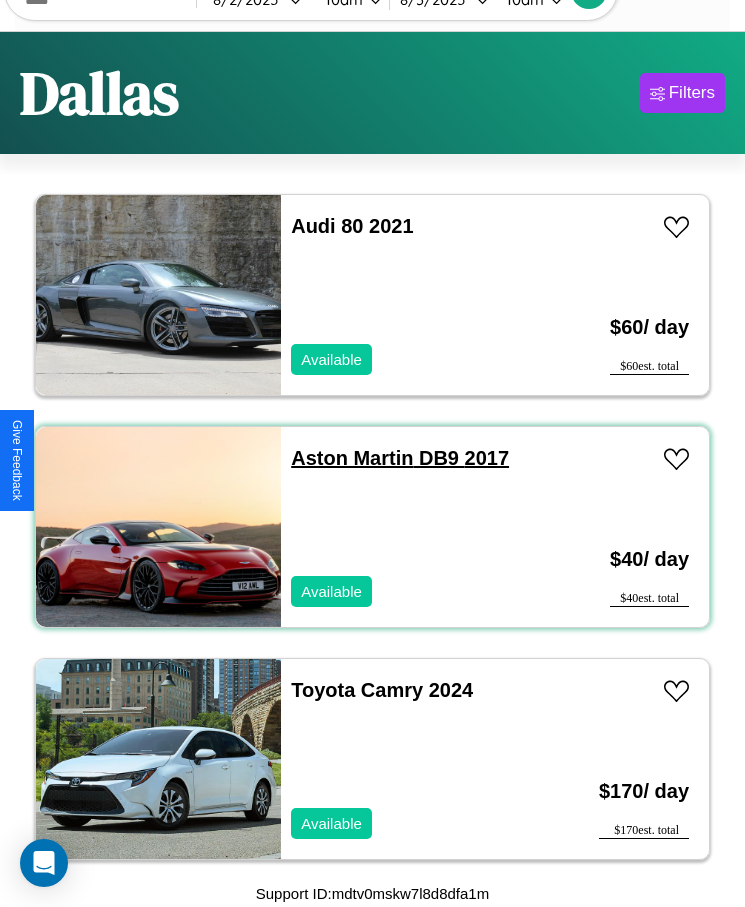 click on "Aston Martin   DB9   2017" at bounding box center (400, 458) 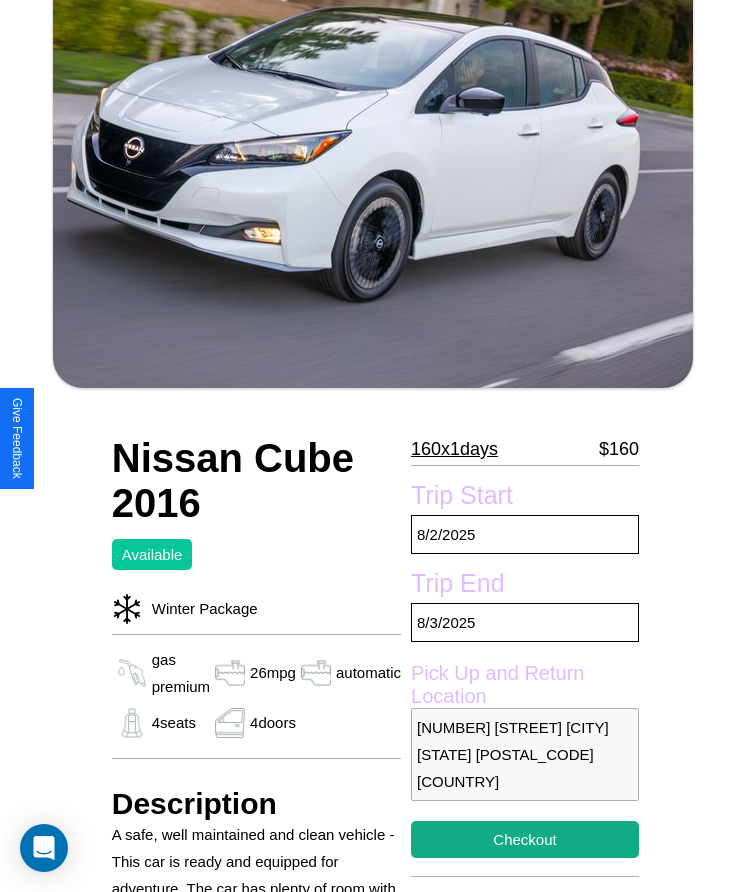 scroll, scrollTop: 175, scrollLeft: 0, axis: vertical 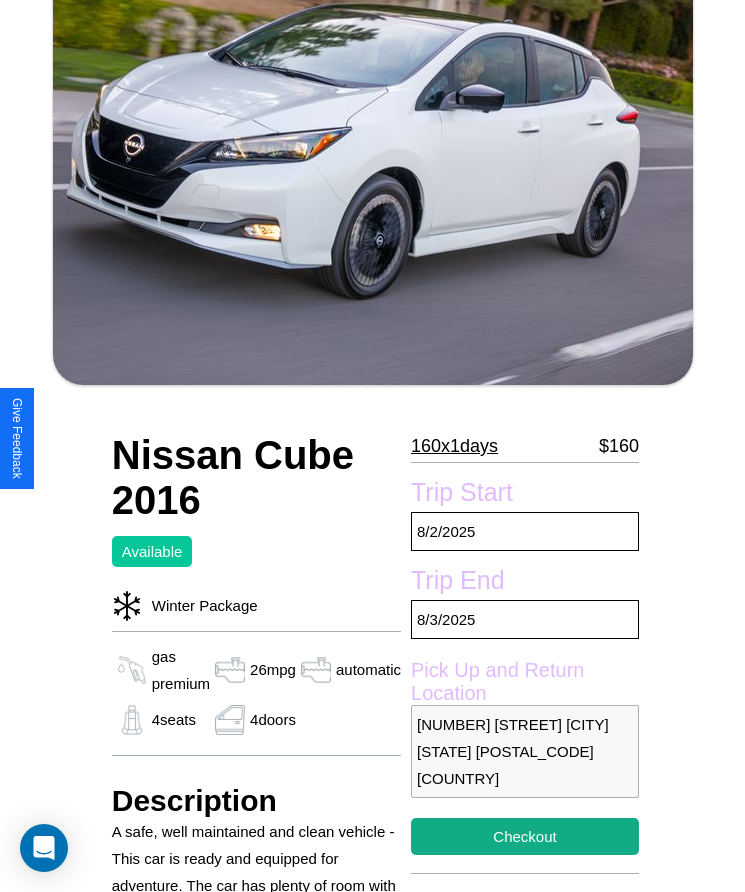 click on "[NUMBER] x [NUMBER] days" at bounding box center [454, 446] 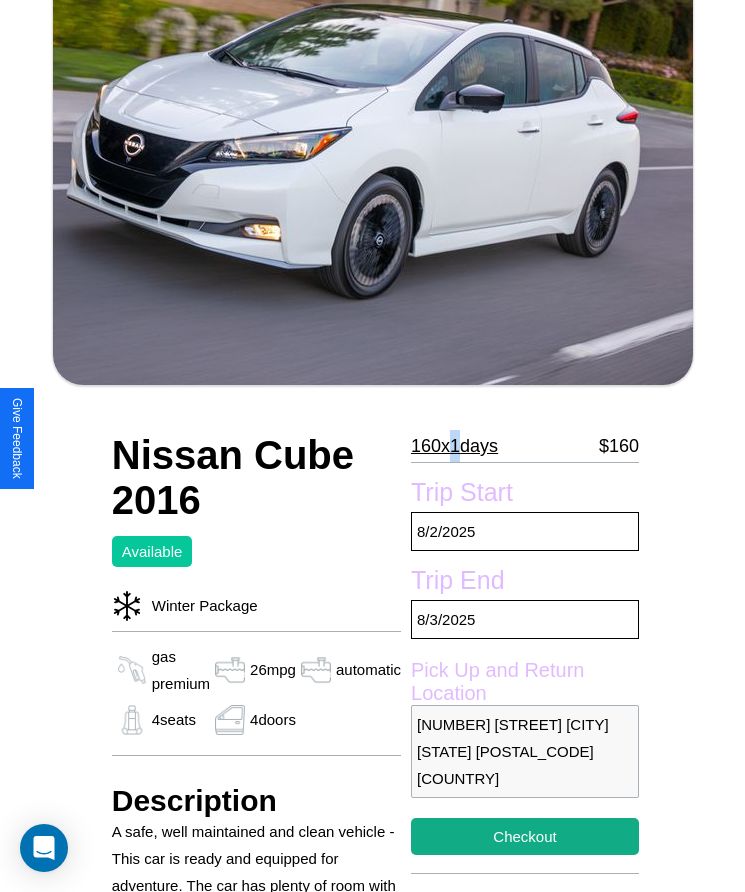 click on "[NUMBER] x [NUMBER] days" at bounding box center (454, 446) 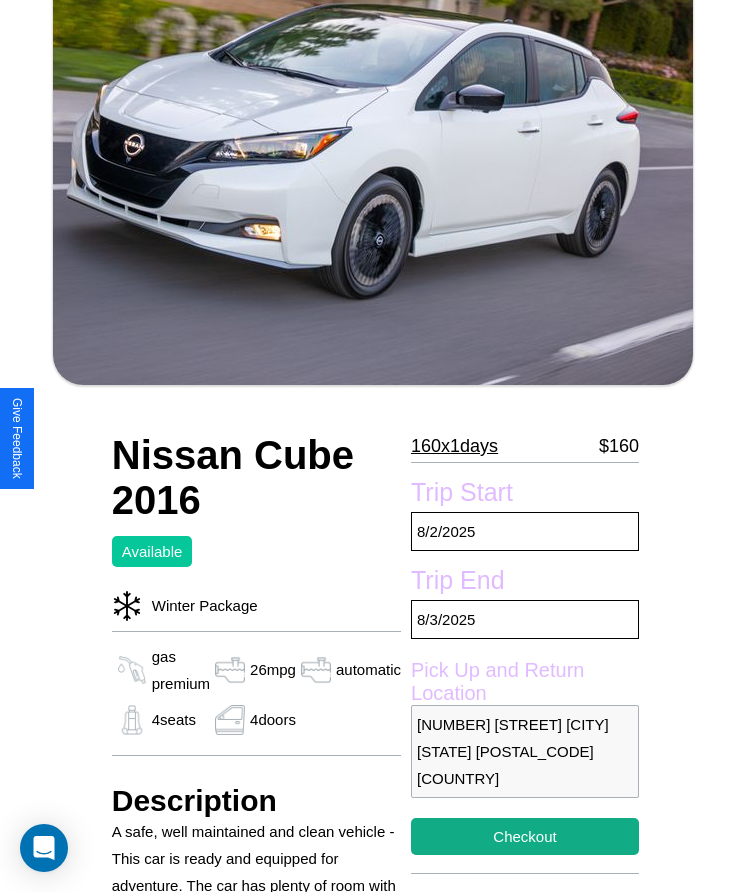 click on "[NUMBER] x [NUMBER] days" at bounding box center [454, 446] 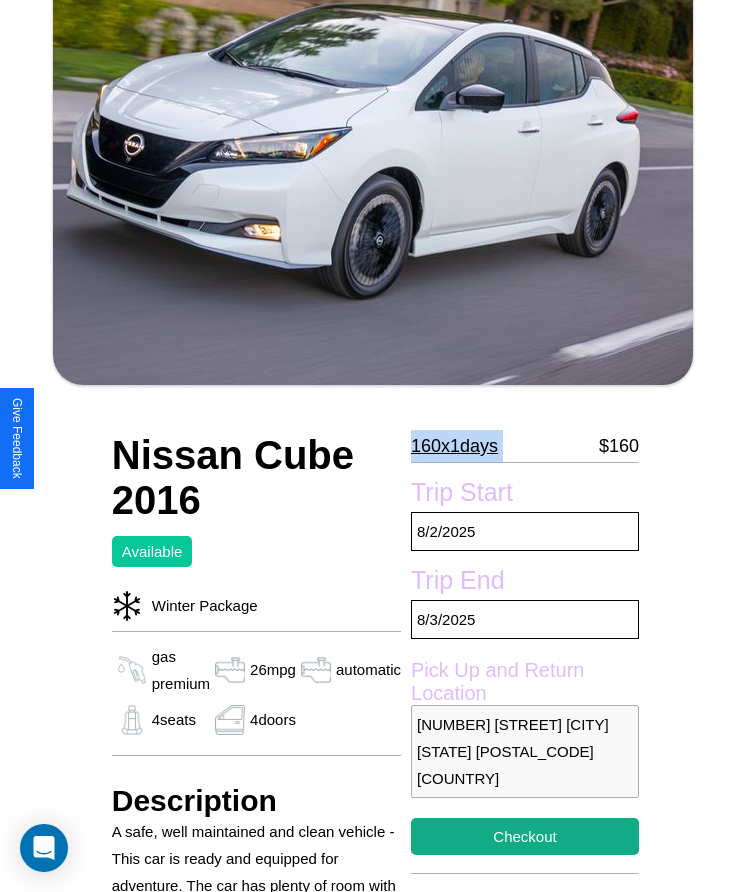 click on "[NUMBER] x [NUMBER] days" at bounding box center (454, 446) 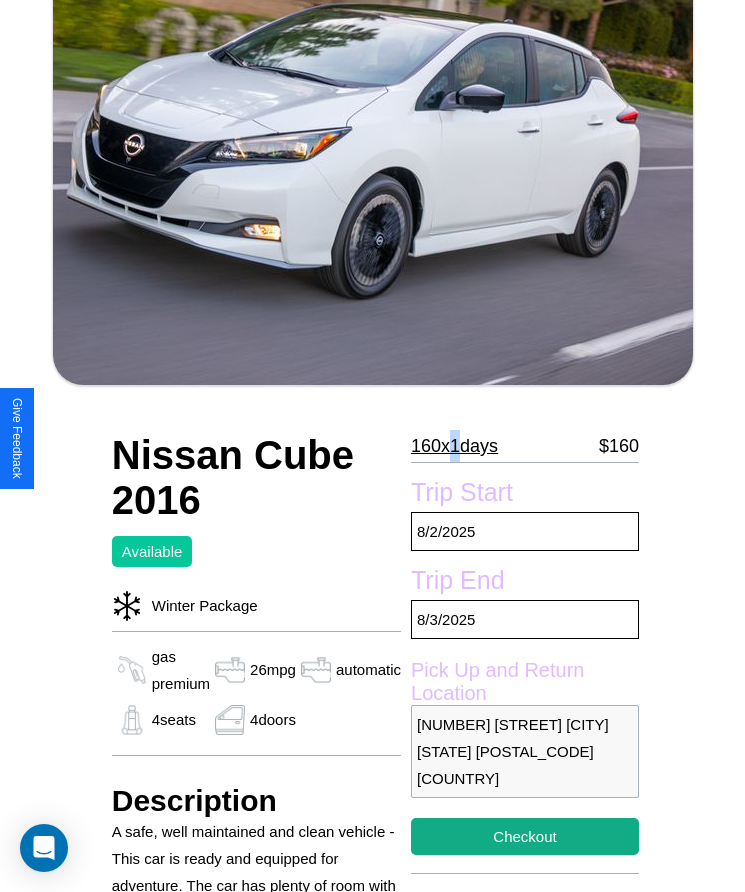 click on "[NUMBER] x [NUMBER] days" at bounding box center (454, 446) 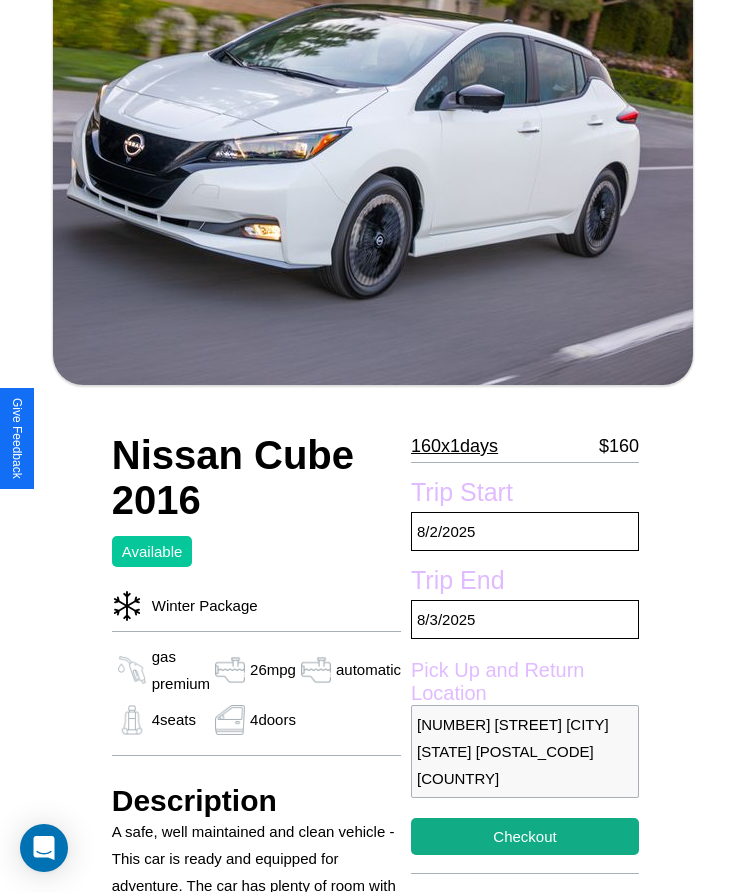 click on "[NUMBER] x [NUMBER] days" at bounding box center [454, 446] 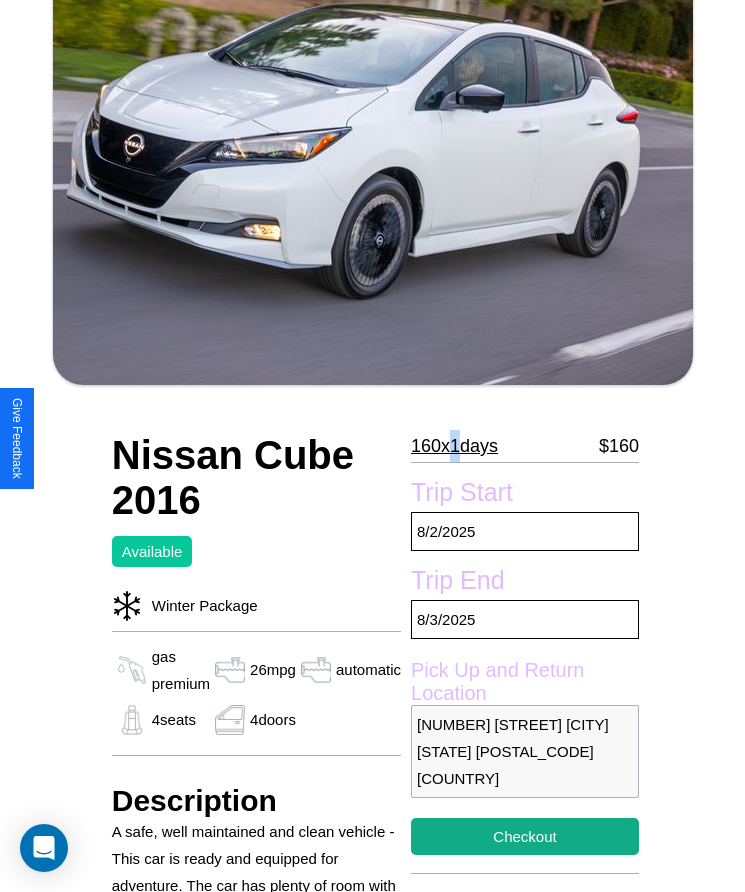 click on "[NUMBER] x [NUMBER] days" at bounding box center [454, 446] 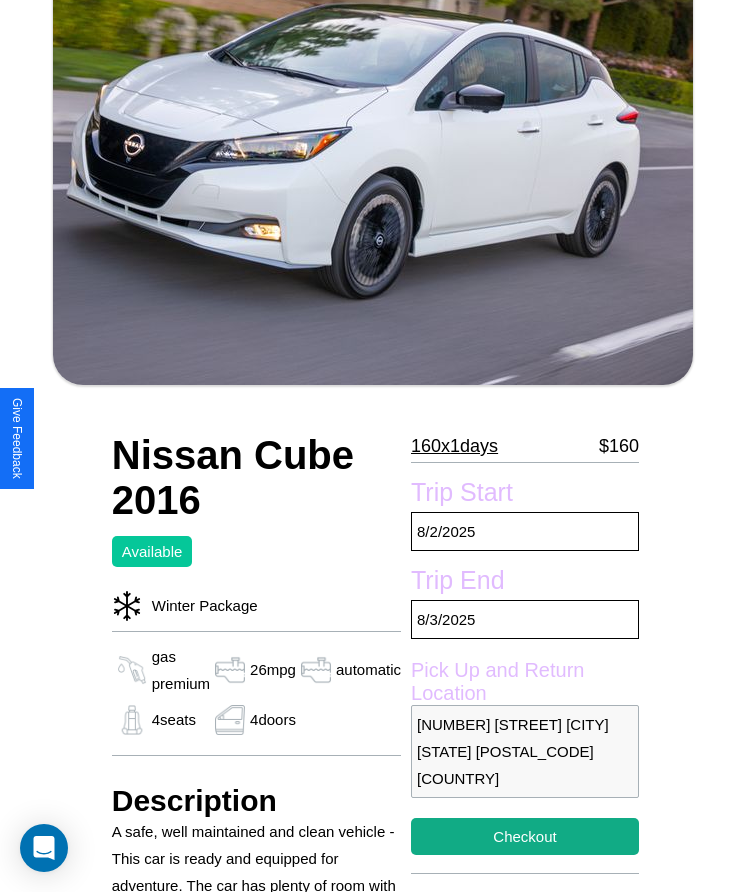 click on "[NUMBER] x [NUMBER] days" at bounding box center (454, 446) 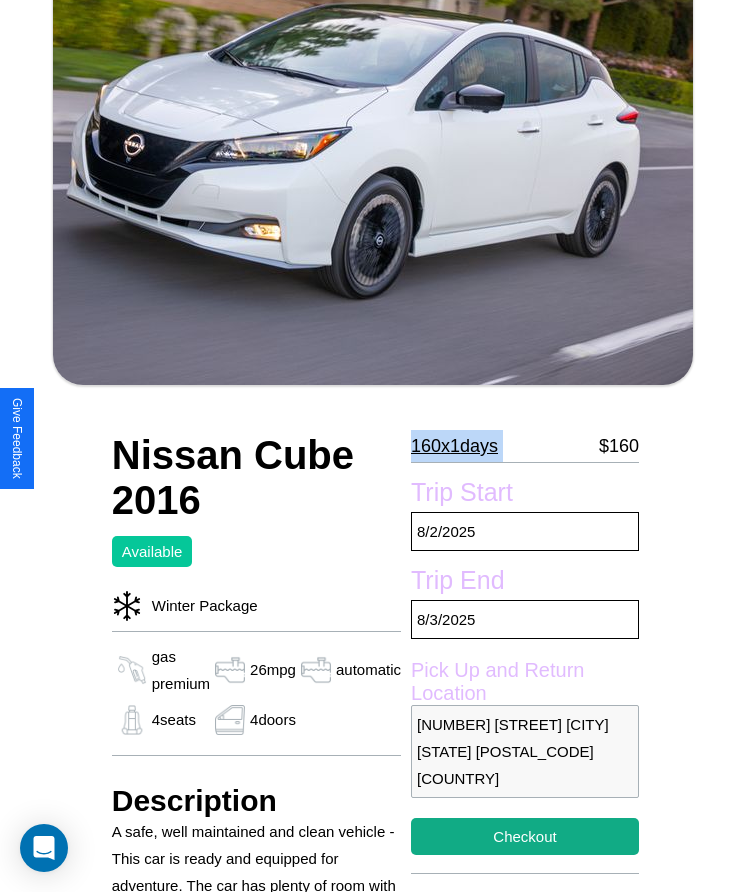 click on "[NUMBER] x [NUMBER] days" at bounding box center (454, 446) 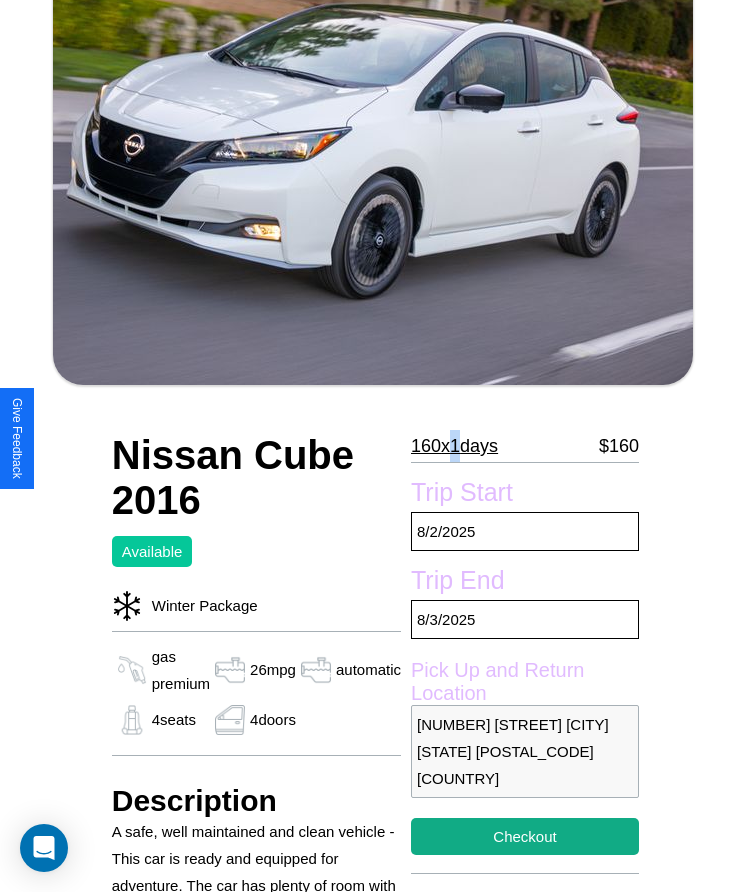 click on "[NUMBER] x [NUMBER] days" at bounding box center [454, 446] 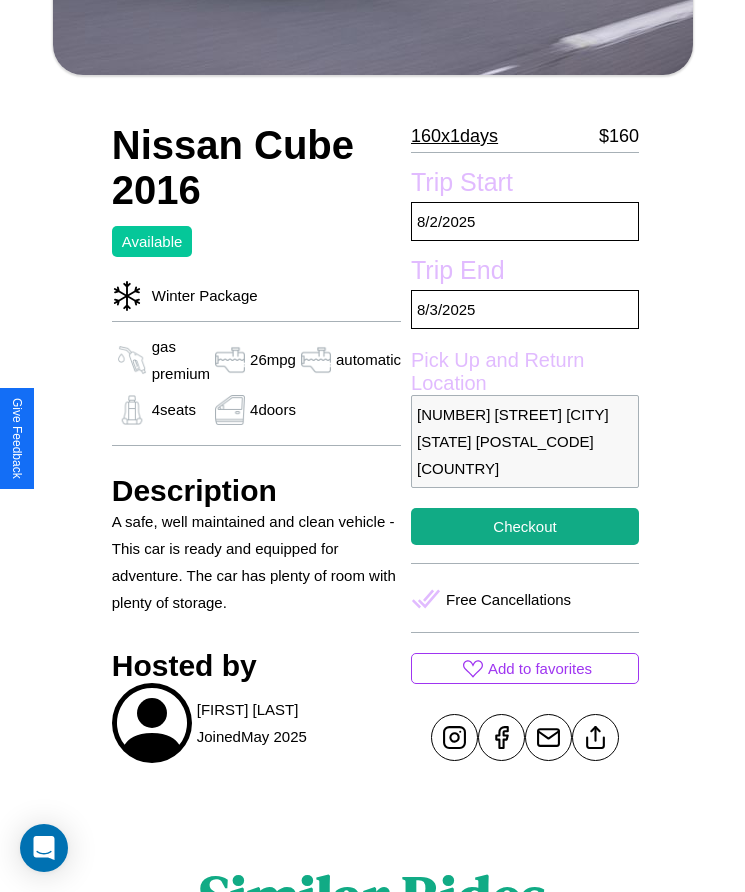 scroll, scrollTop: 539, scrollLeft: 0, axis: vertical 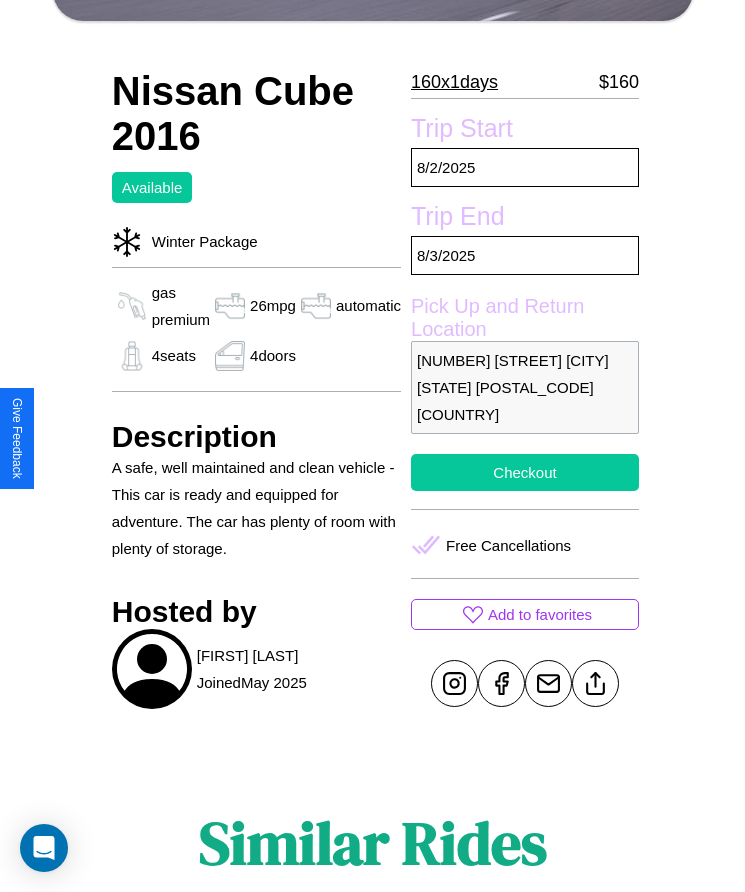 click on "Checkout" at bounding box center [525, 472] 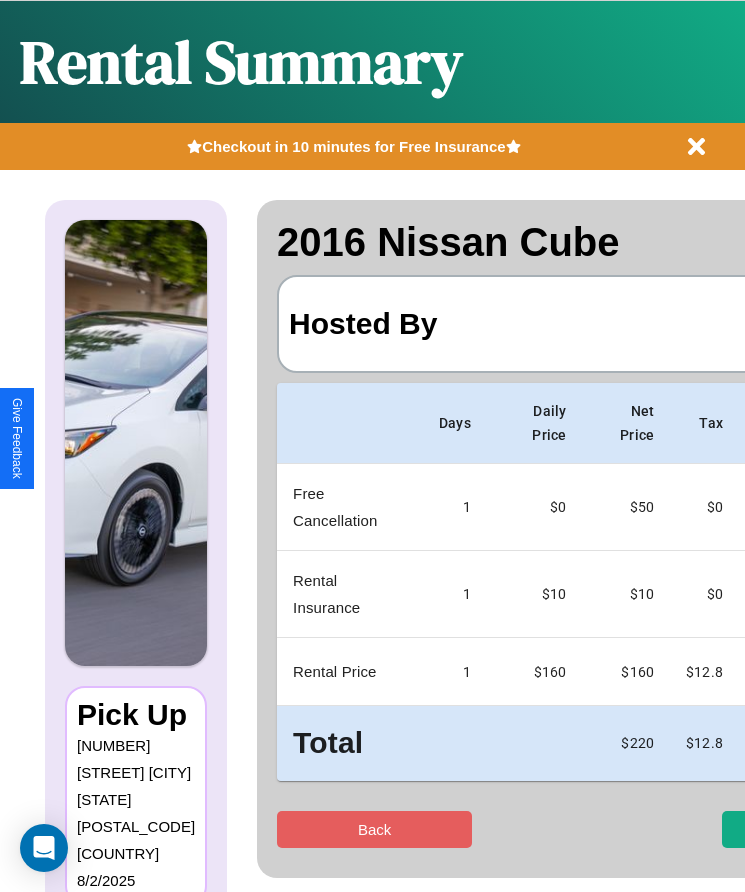 scroll, scrollTop: 0, scrollLeft: 118, axis: horizontal 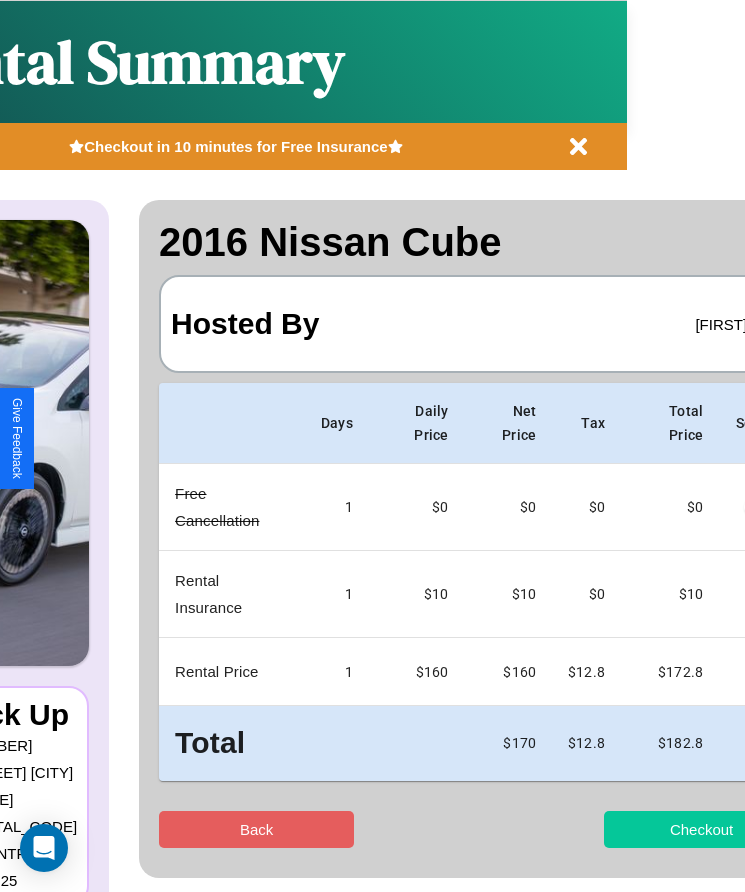 click on "Checkout" at bounding box center [701, 829] 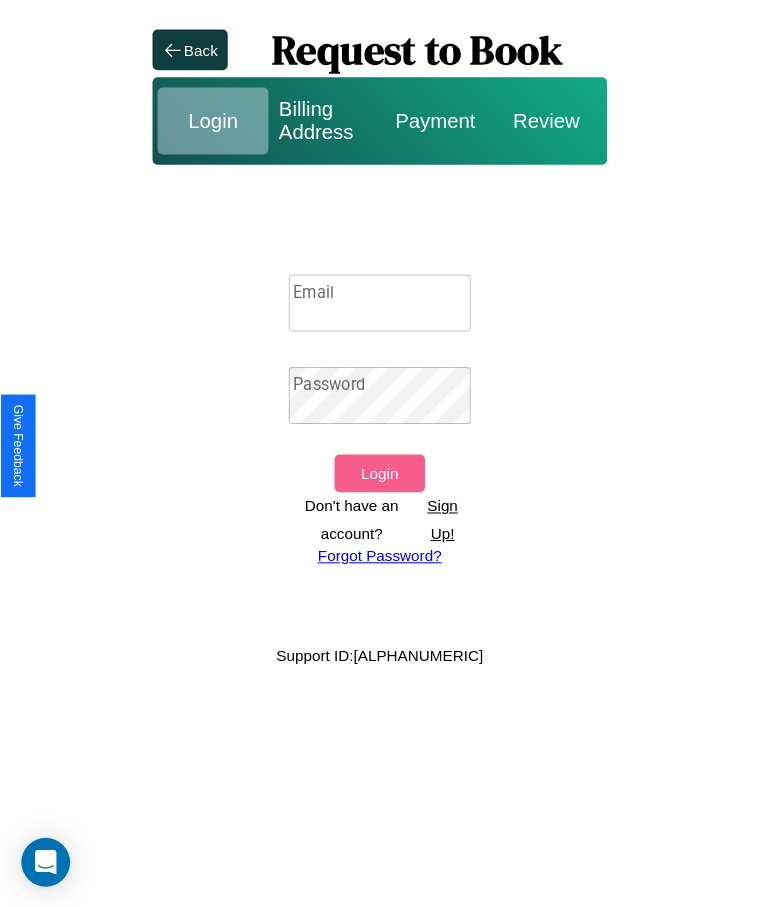scroll, scrollTop: 0, scrollLeft: 0, axis: both 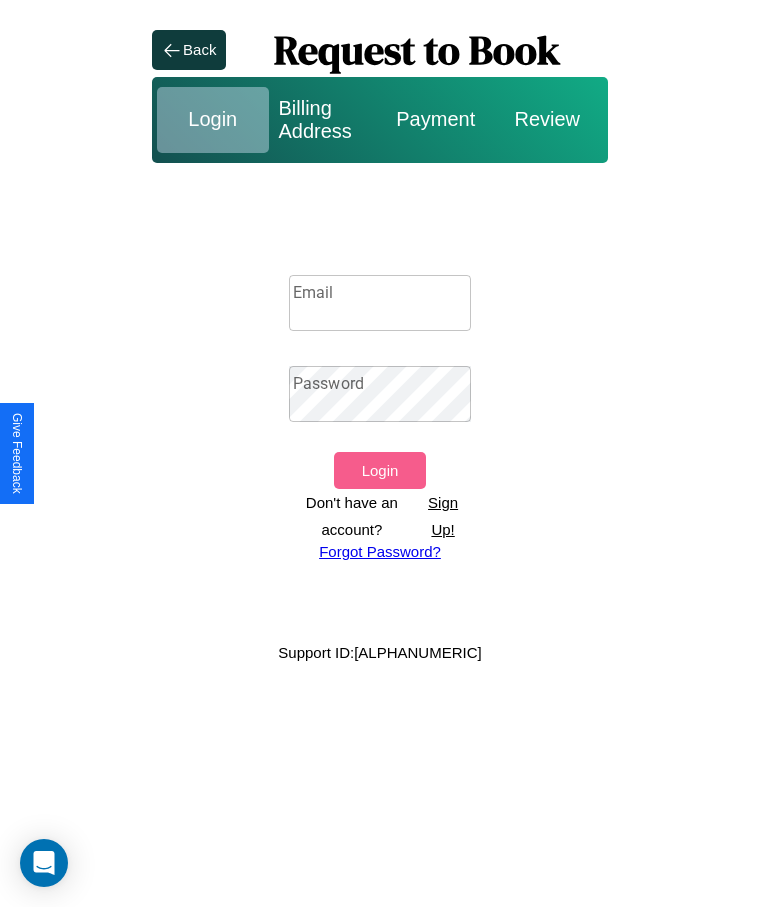 click on "Sign Up!" at bounding box center [443, 516] 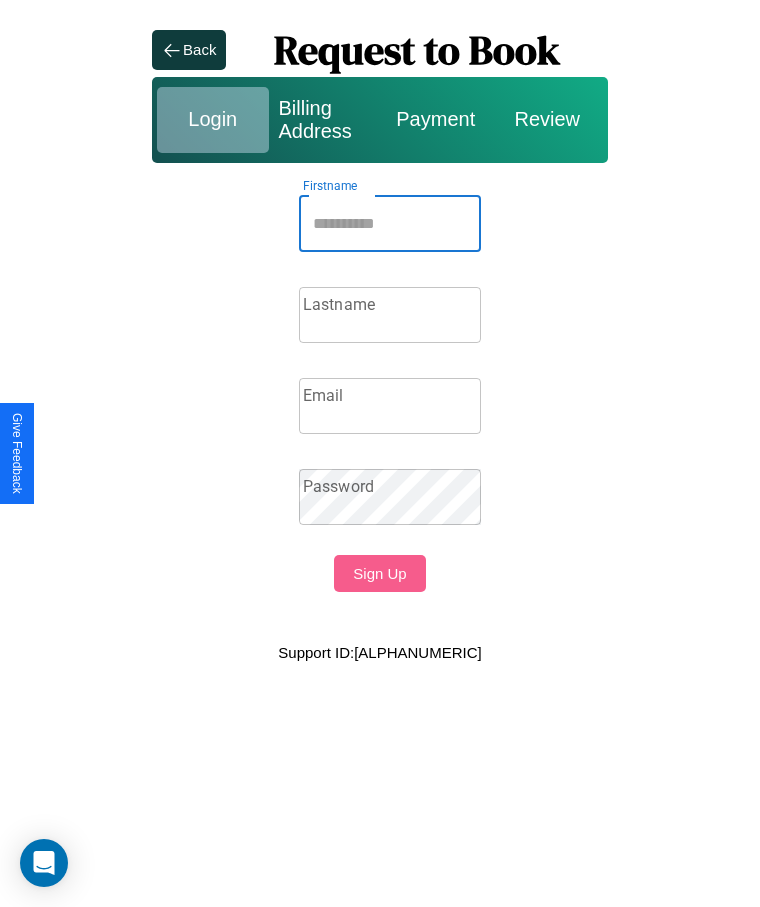 click on "Firstname" at bounding box center (390, 224) 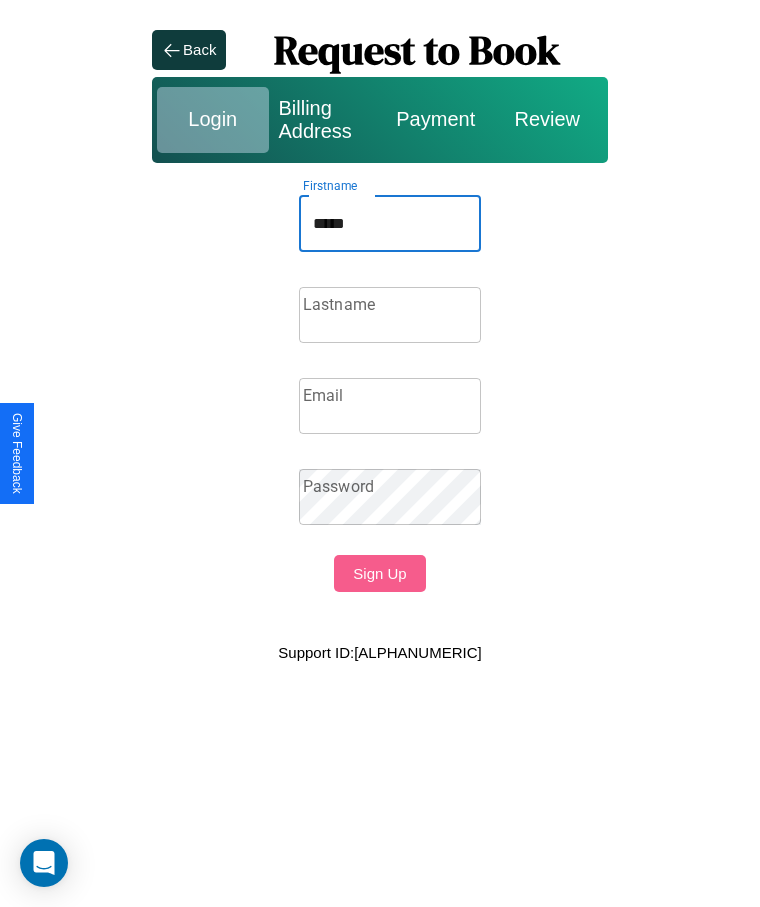 type on "*****" 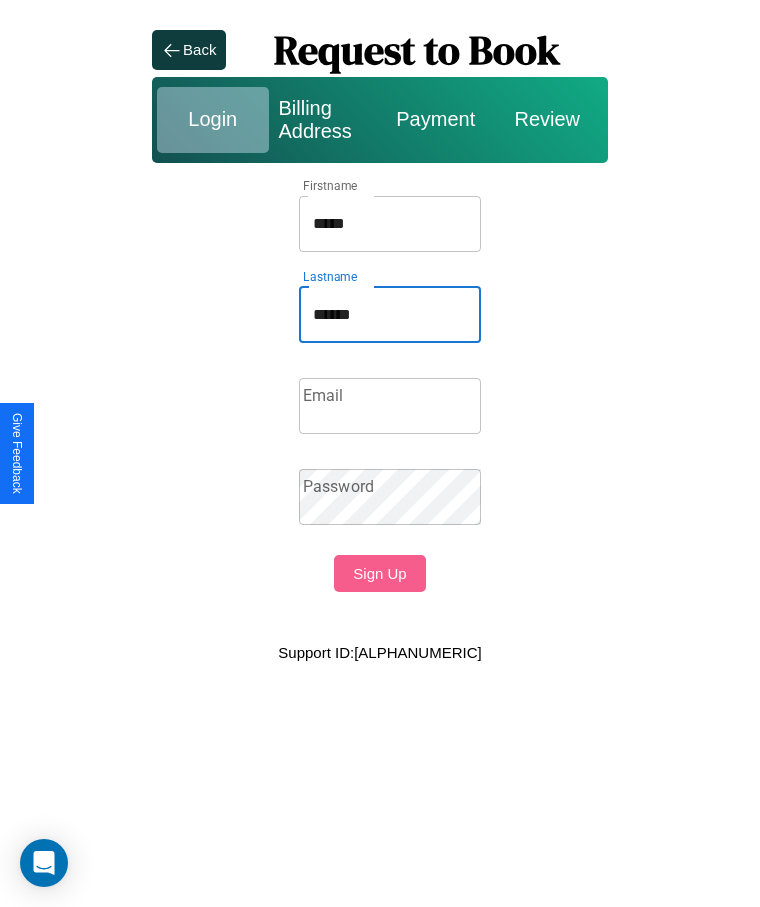 type on "******" 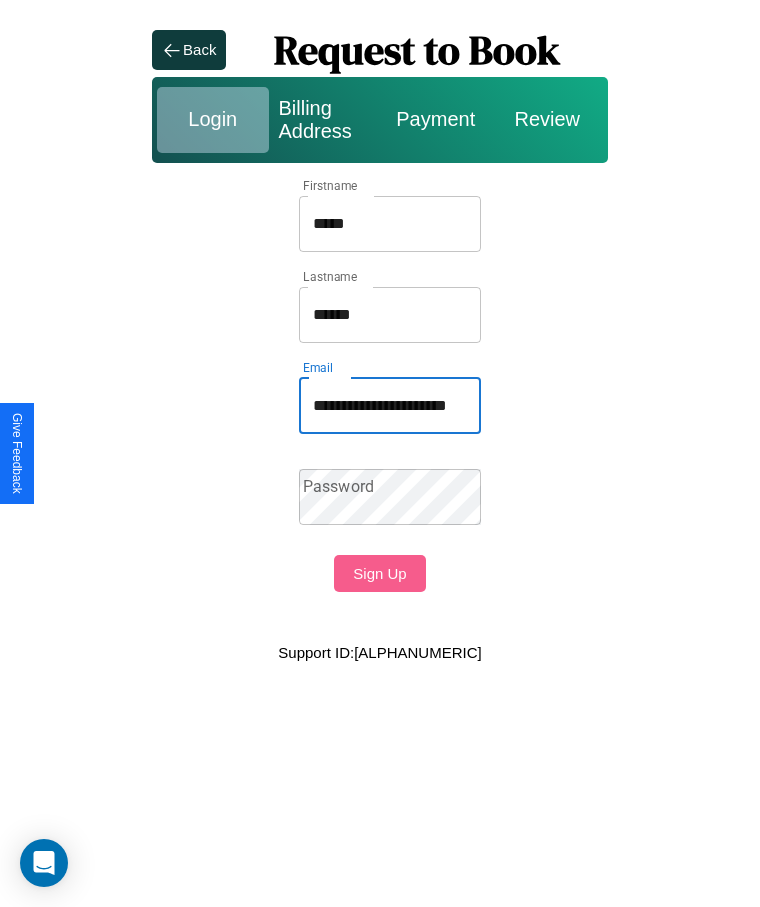 scroll, scrollTop: 0, scrollLeft: 45, axis: horizontal 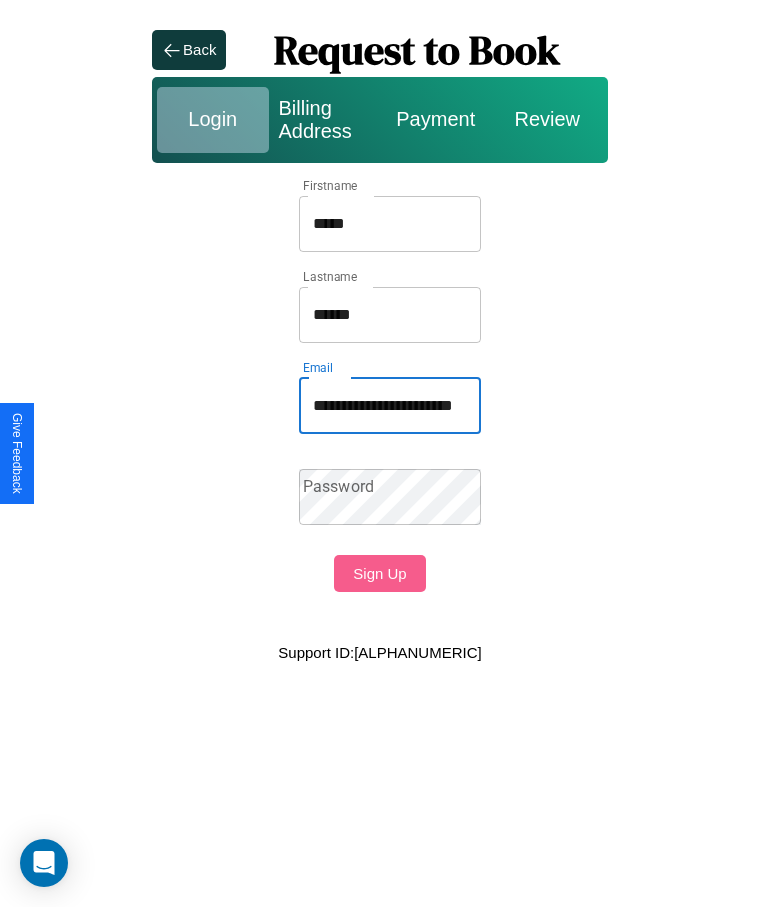 type on "**********" 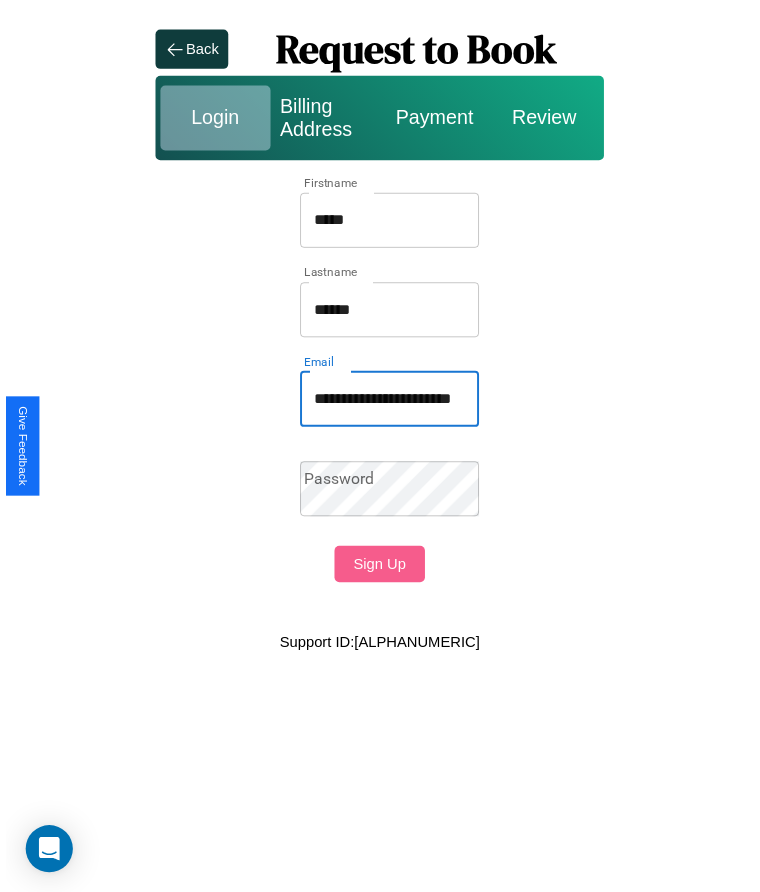 scroll, scrollTop: 0, scrollLeft: 0, axis: both 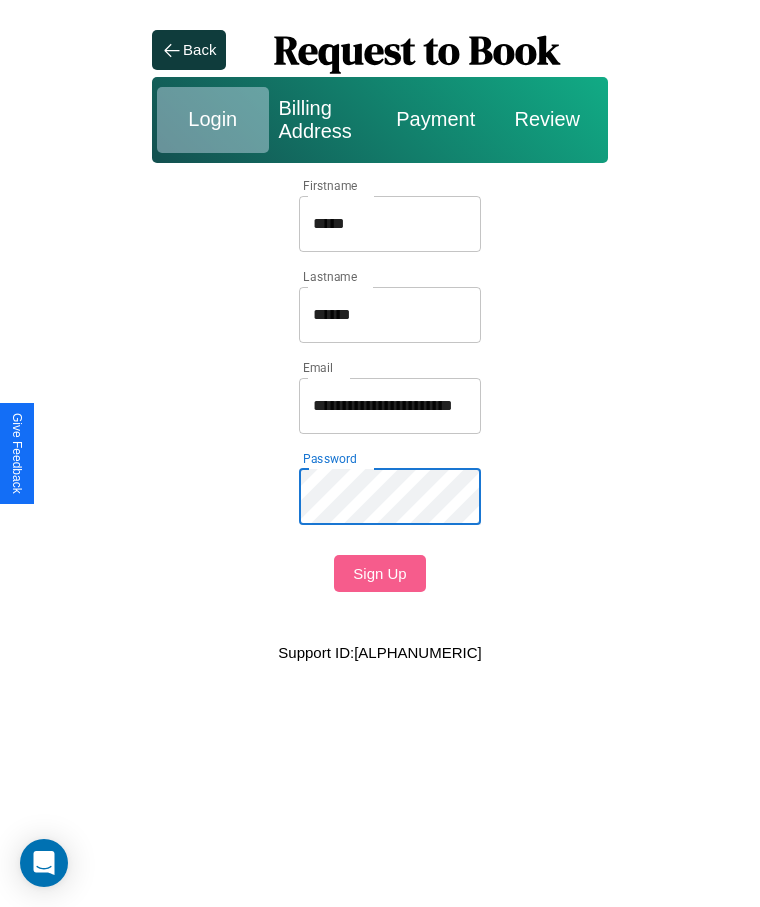 click on "Sign Up" at bounding box center [379, 573] 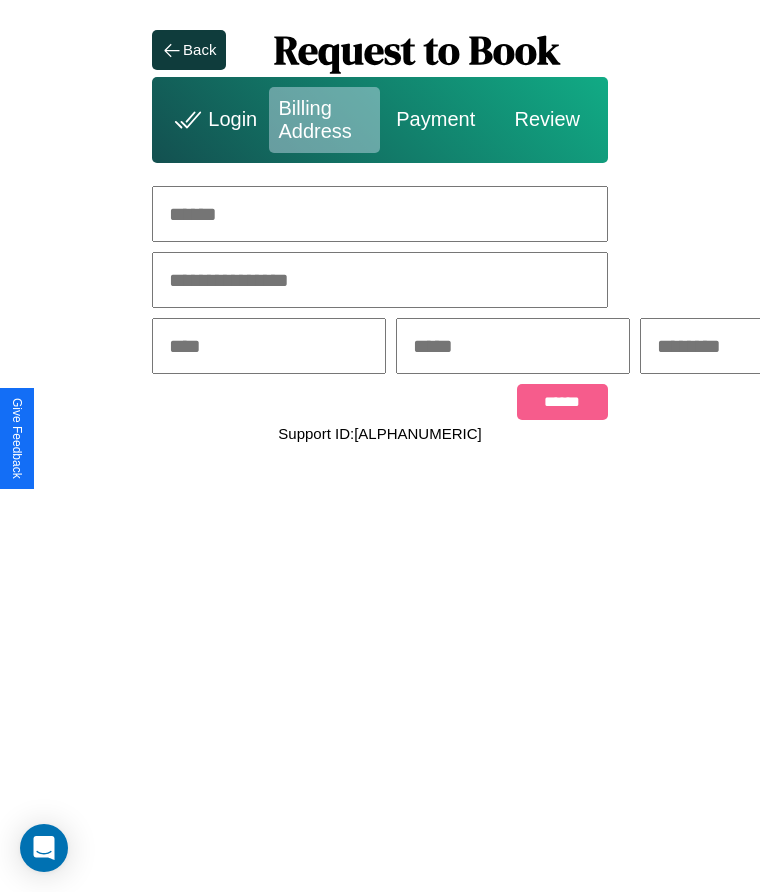 click at bounding box center [380, 214] 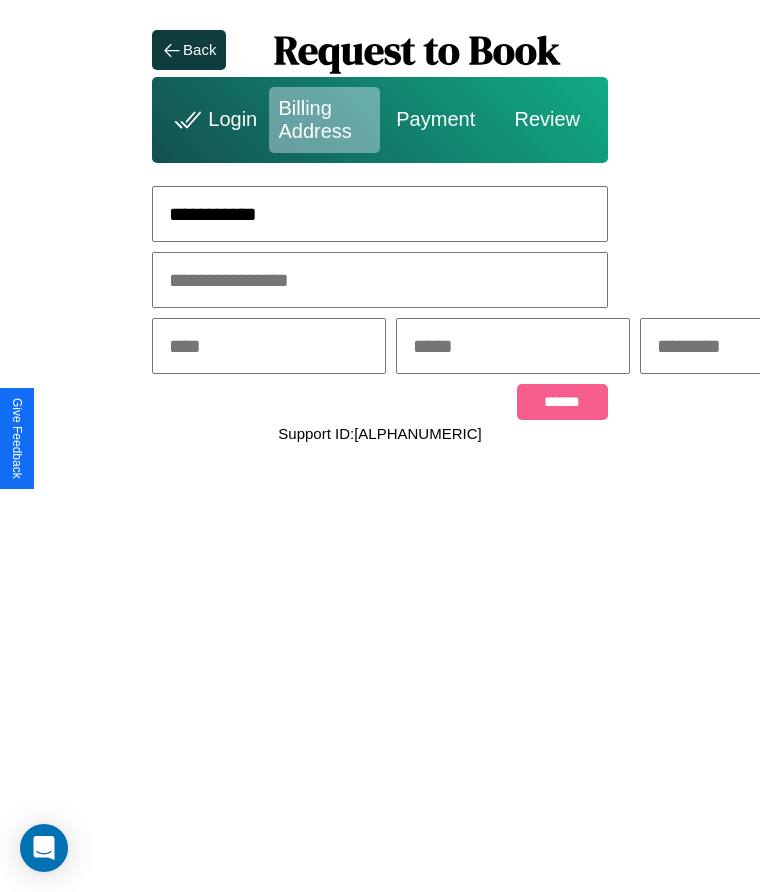 type on "**********" 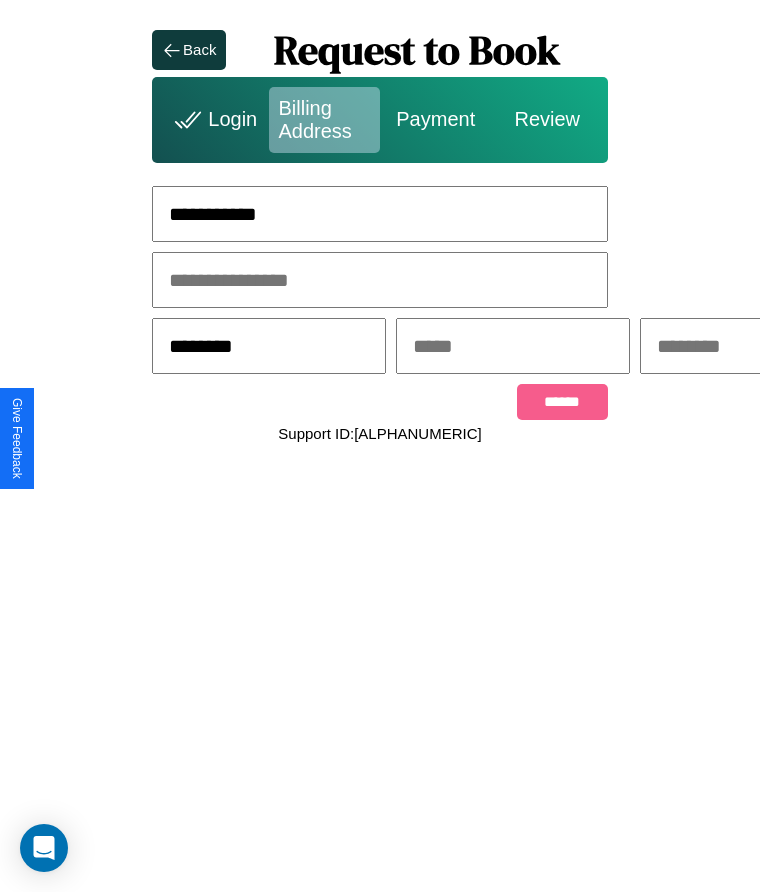 type on "********" 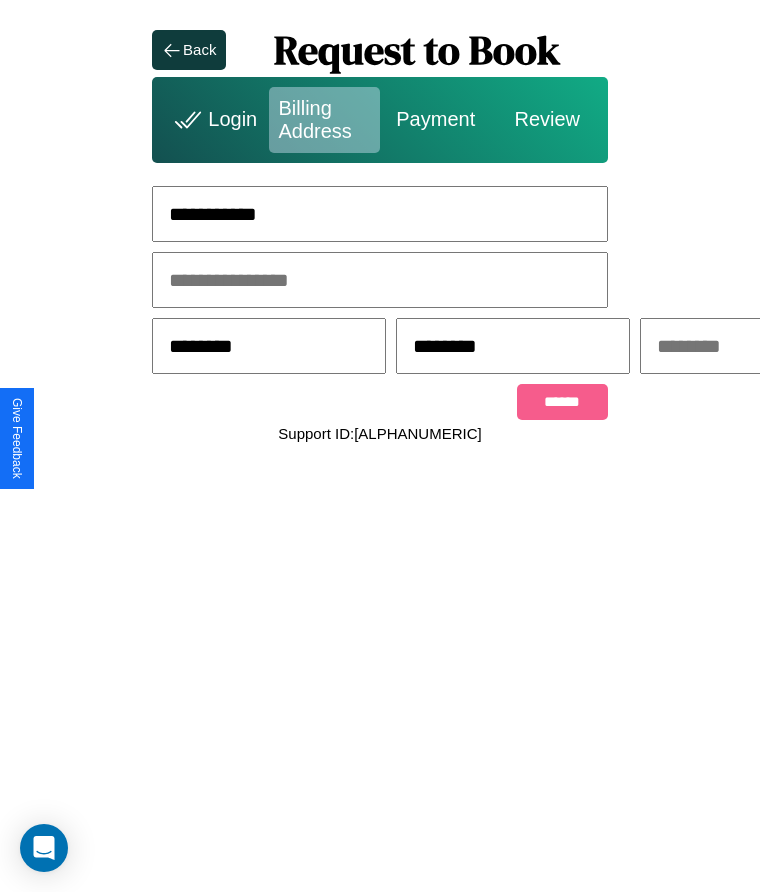 scroll, scrollTop: 0, scrollLeft: 309, axis: horizontal 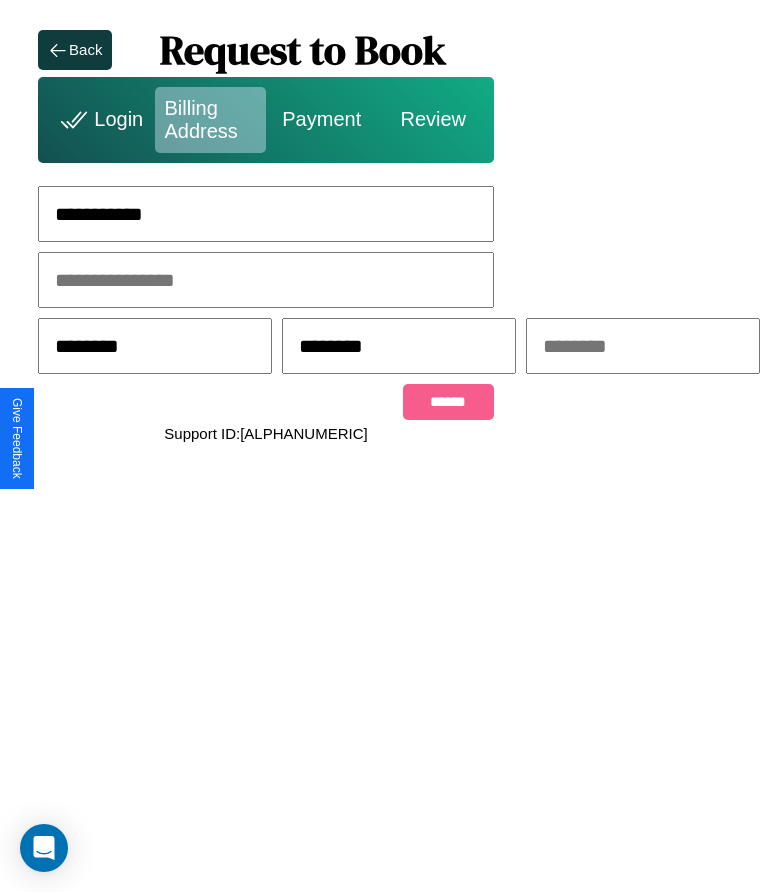 type on "********" 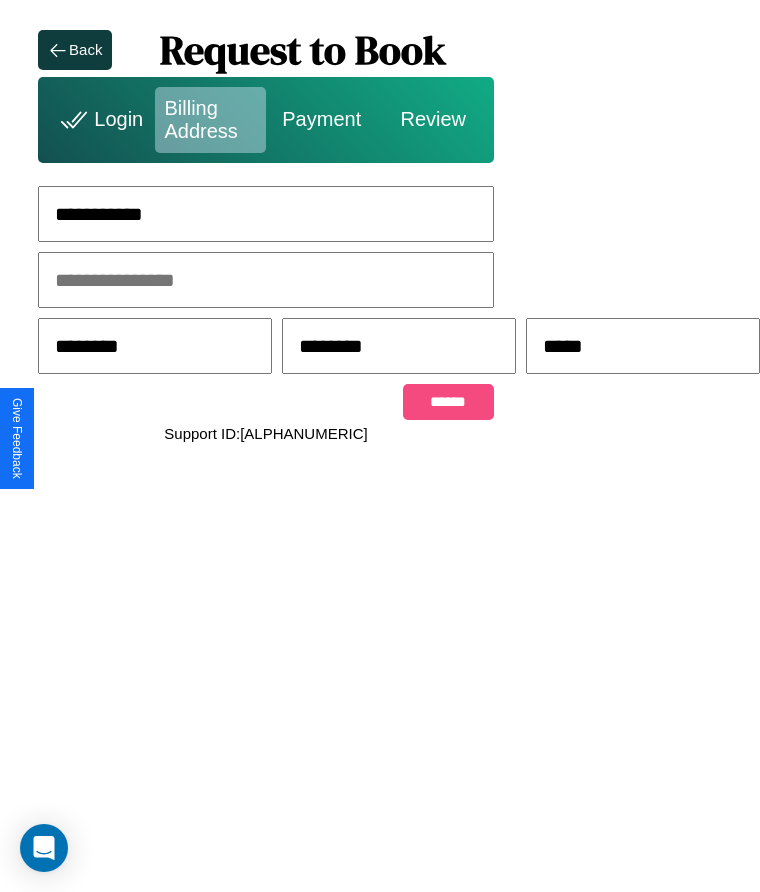 type on "*****" 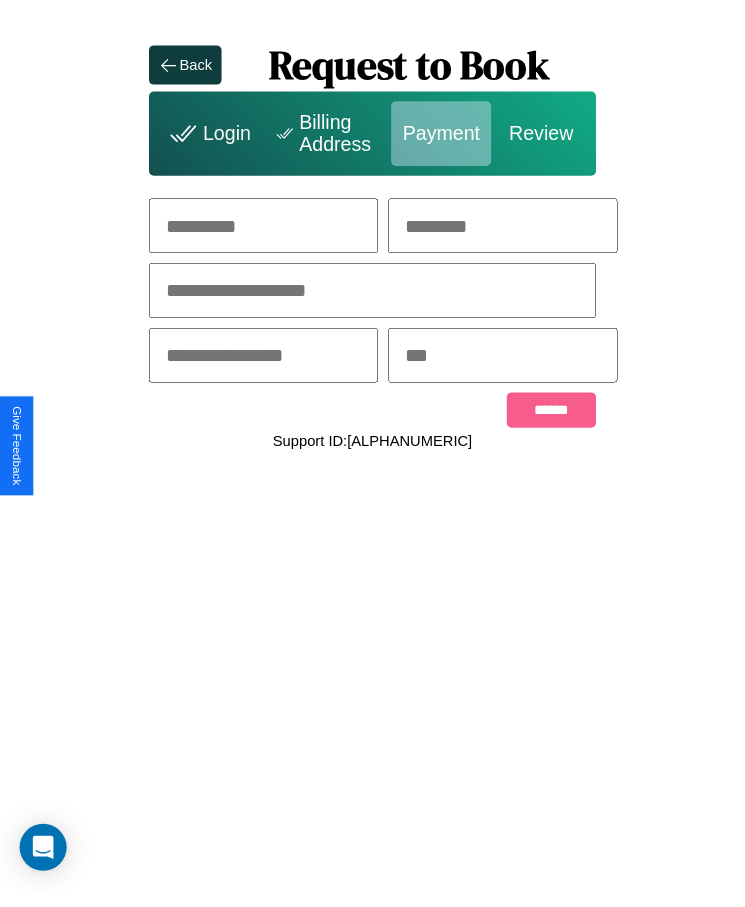 scroll, scrollTop: 0, scrollLeft: 0, axis: both 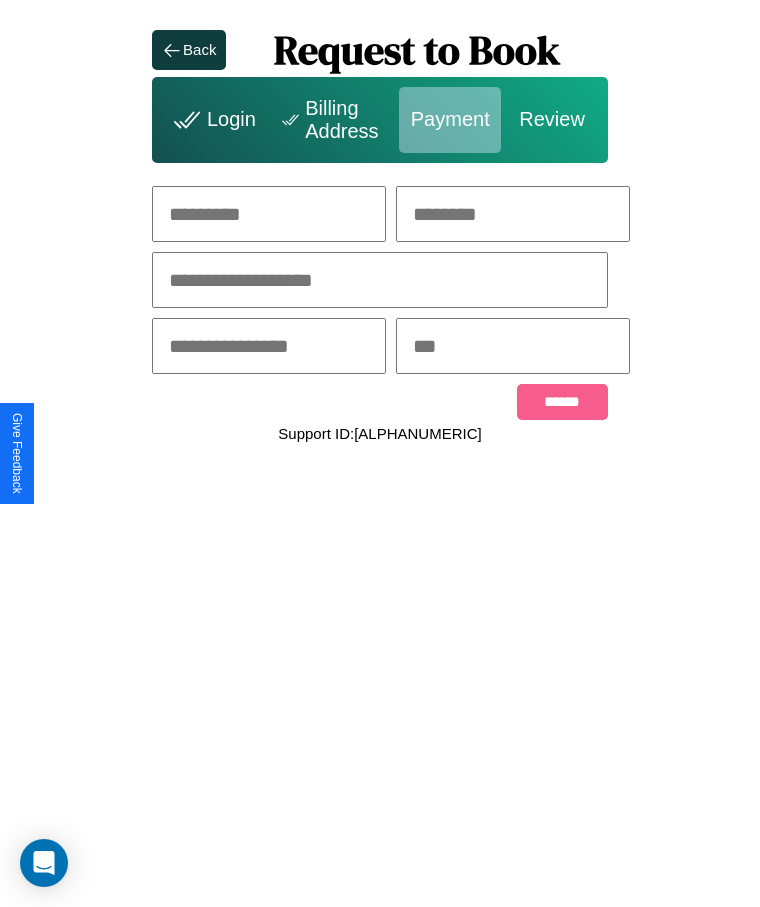 click at bounding box center [269, 214] 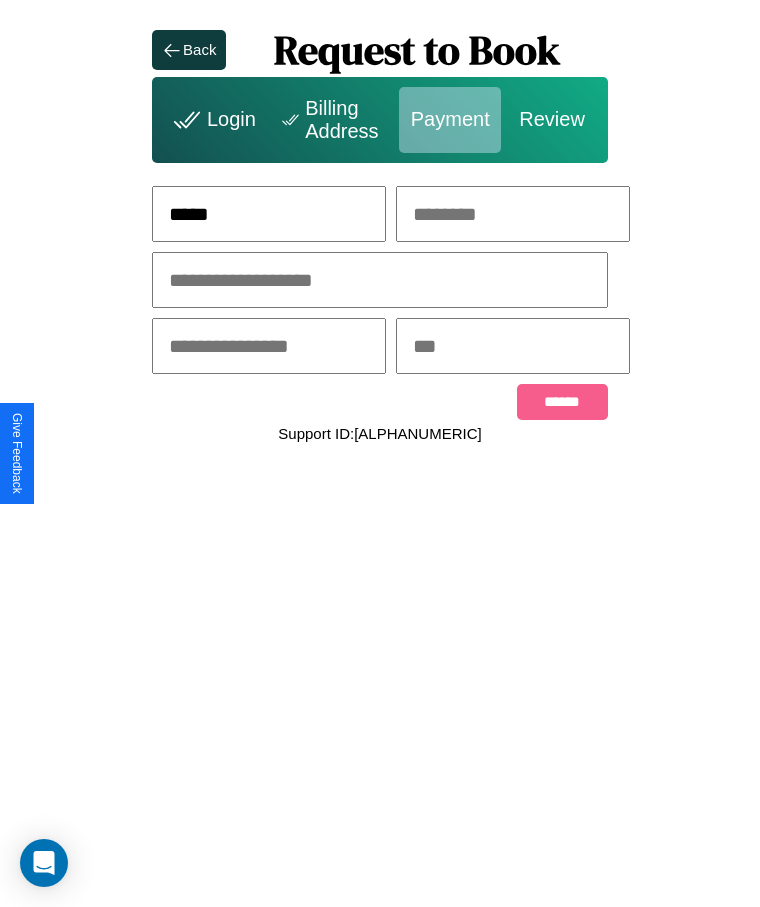 type on "*****" 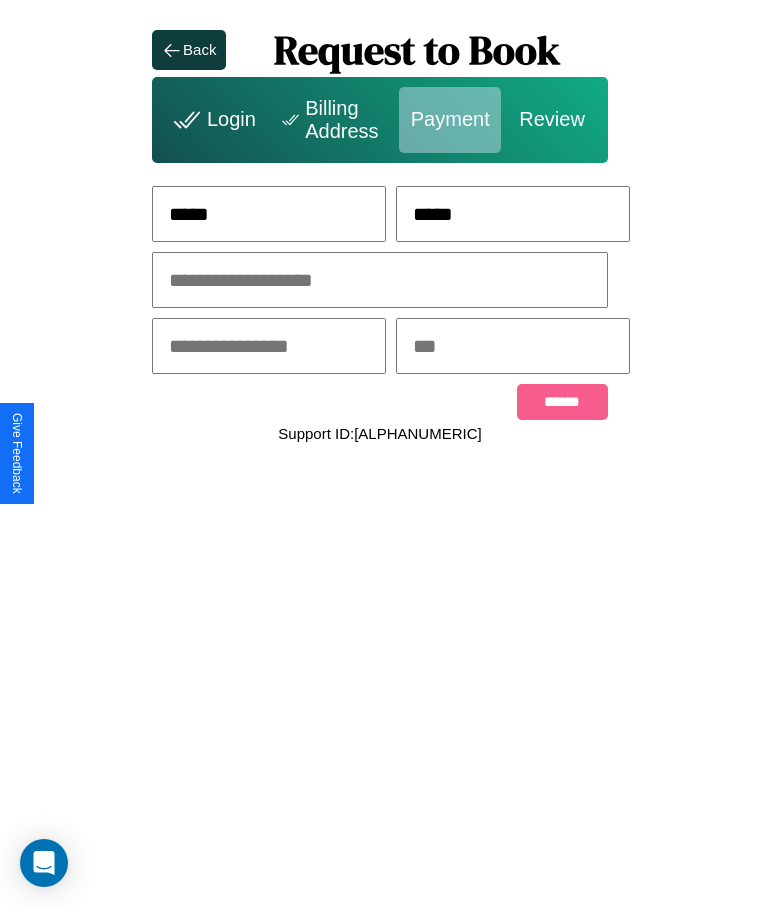 type on "*****" 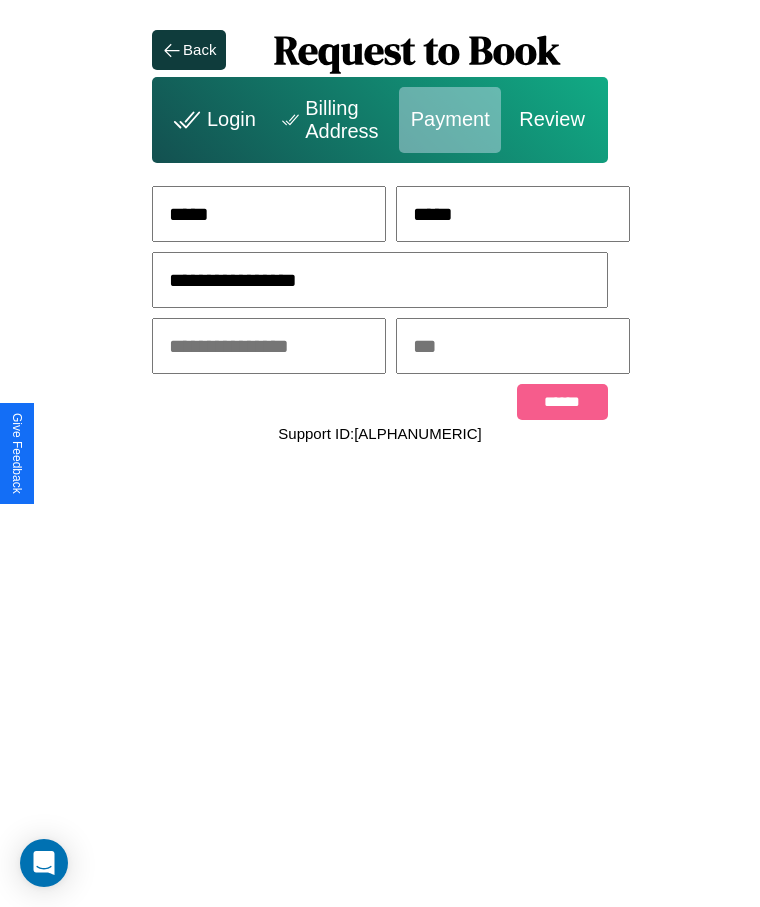 type on "**********" 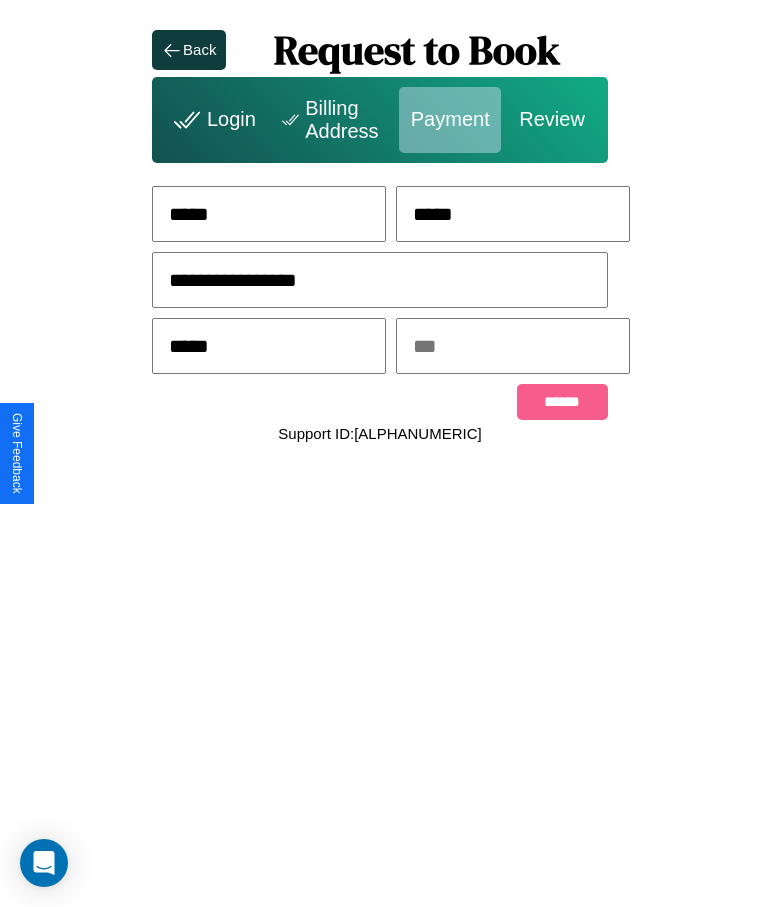 type on "*****" 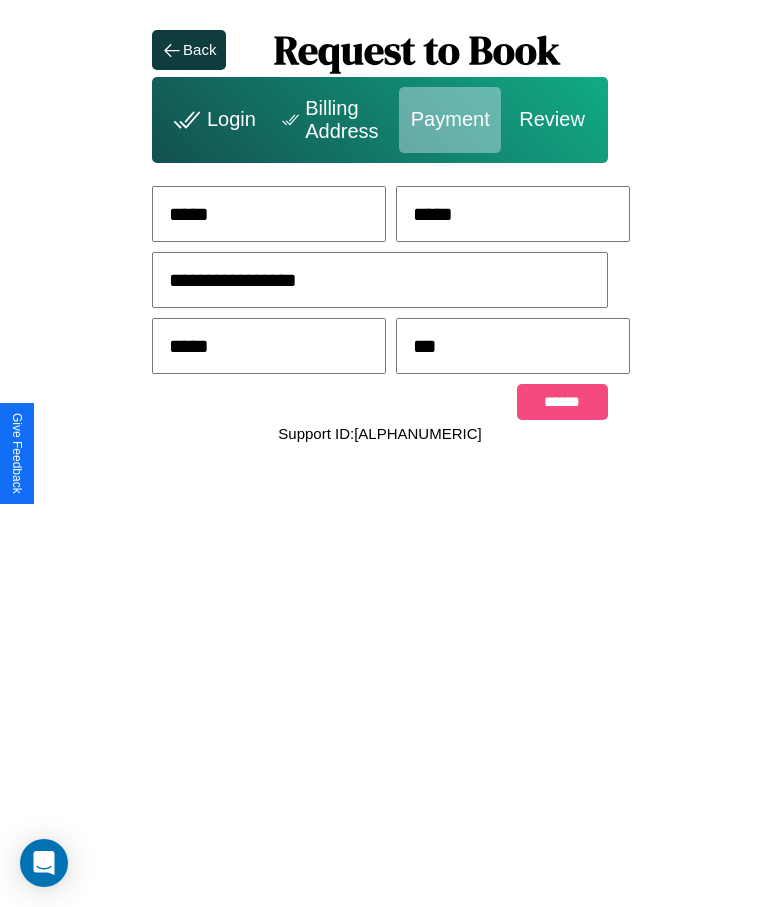 type on "***" 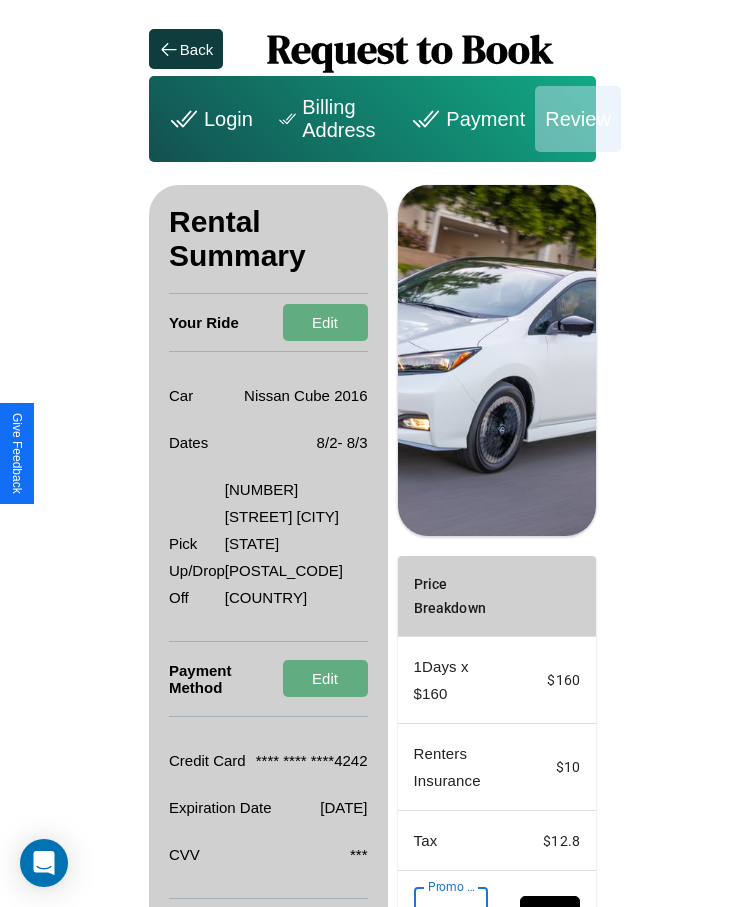click on "Promo Code" at bounding box center [440, 915] 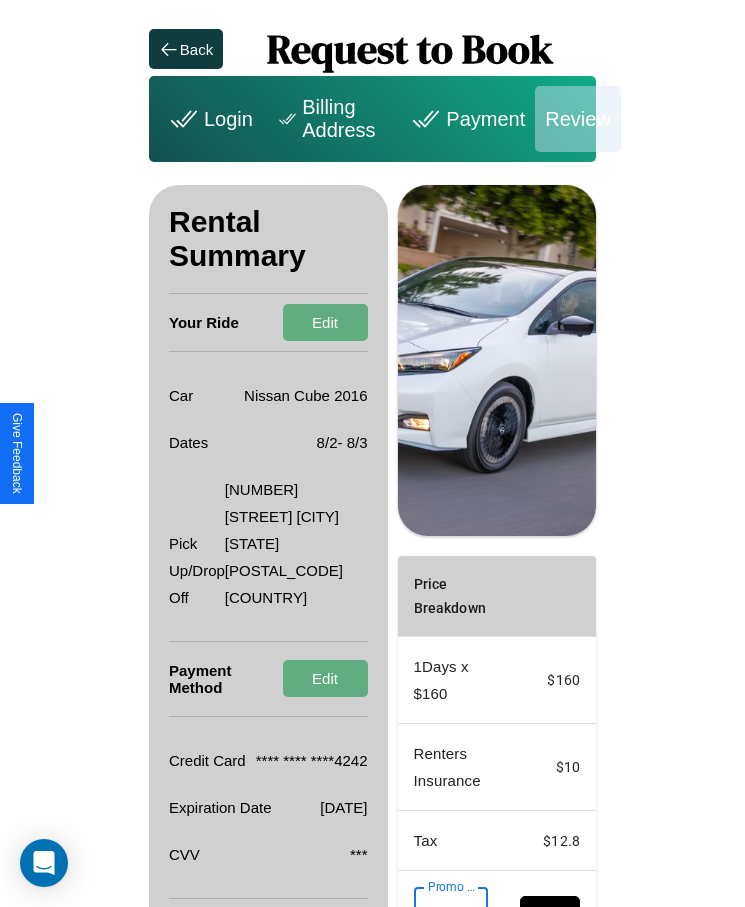 scroll, scrollTop: 0, scrollLeft: 93, axis: horizontal 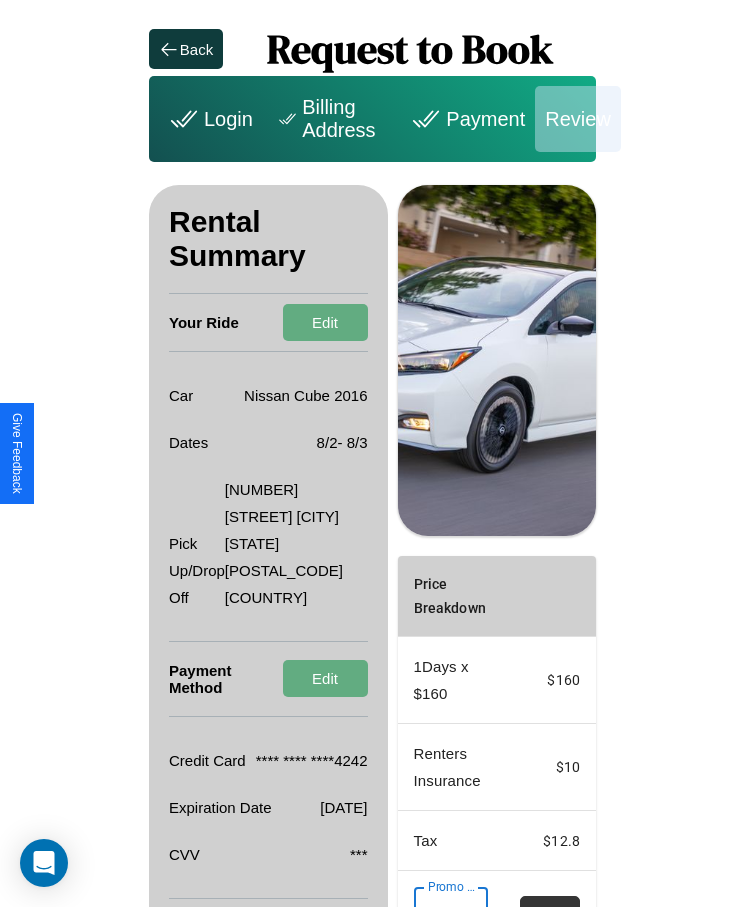 type on "**********" 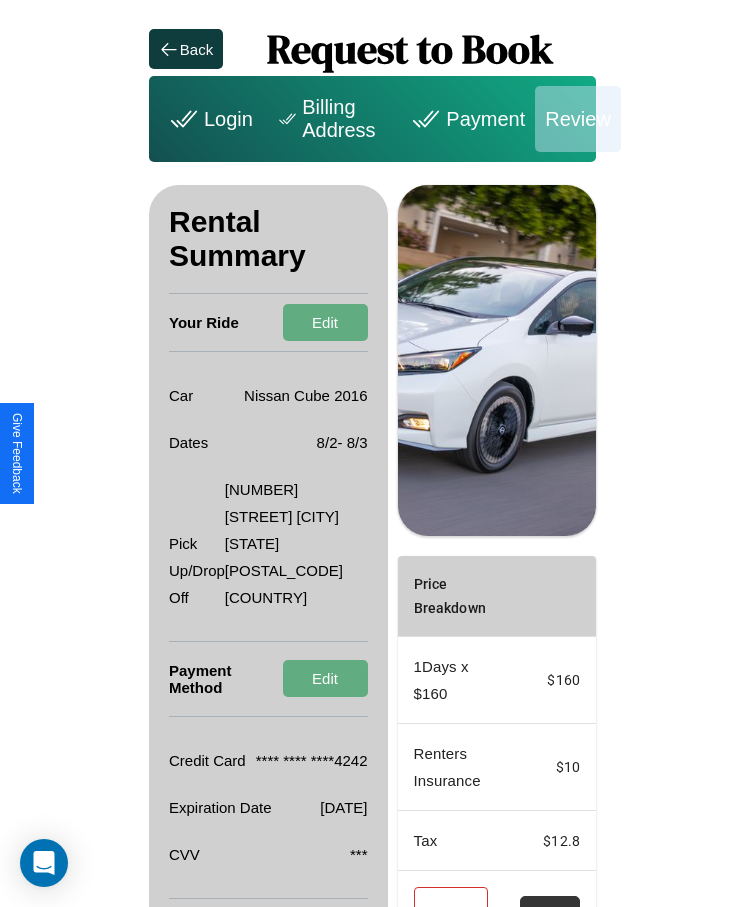scroll, scrollTop: 137, scrollLeft: 0, axis: vertical 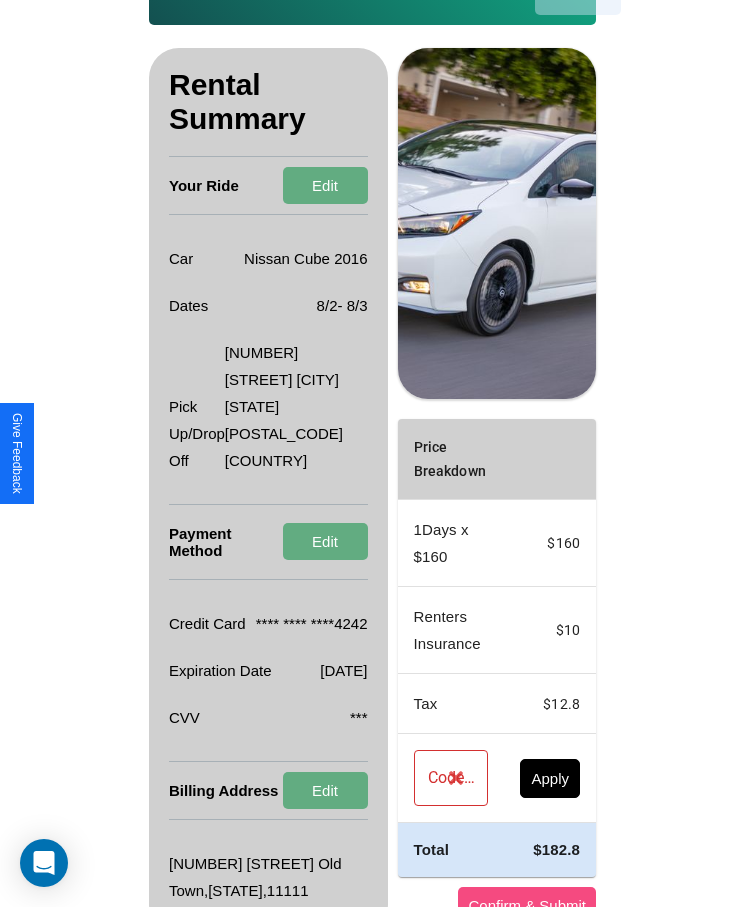 click on "Confirm & Submit" at bounding box center (527, 905) 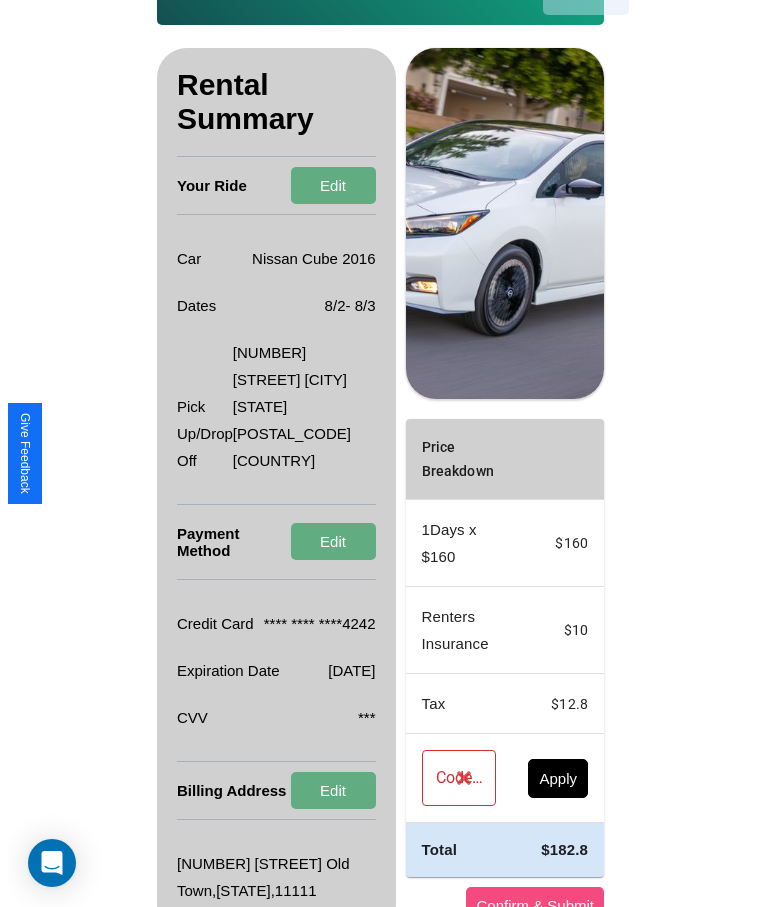 scroll, scrollTop: 0, scrollLeft: 0, axis: both 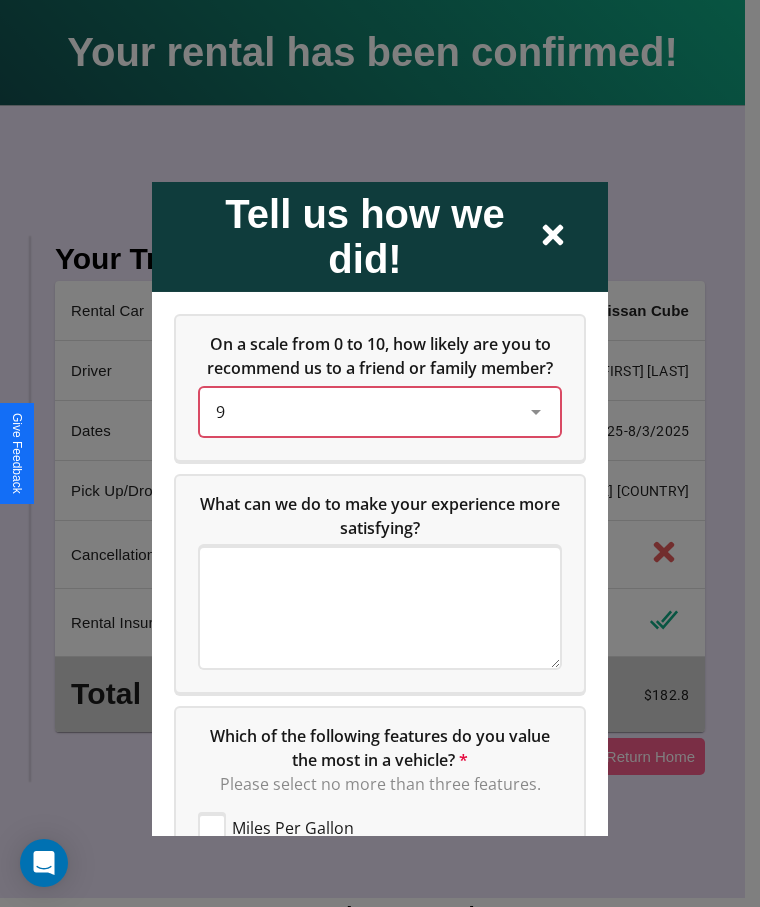 click on "9" at bounding box center (364, 411) 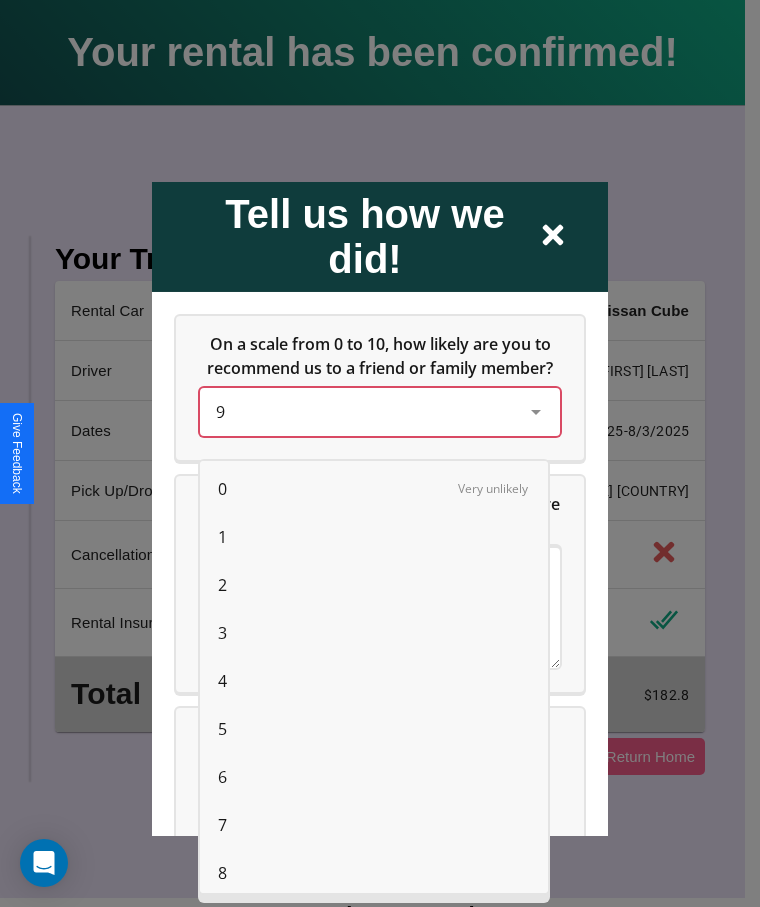 scroll, scrollTop: 56, scrollLeft: 0, axis: vertical 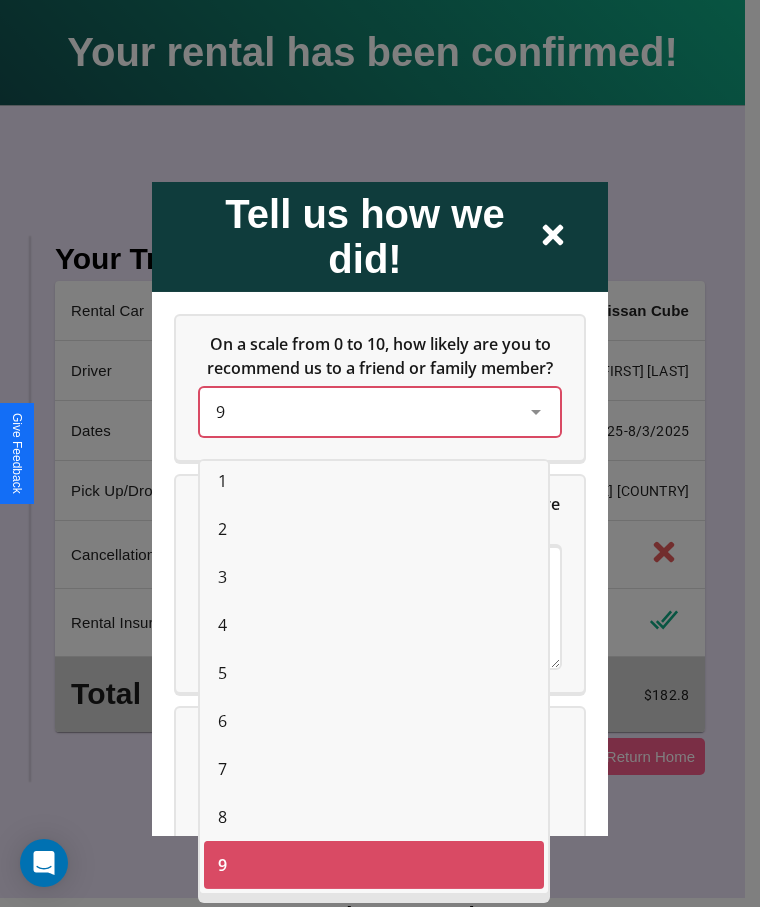 click on "1" at bounding box center [222, 481] 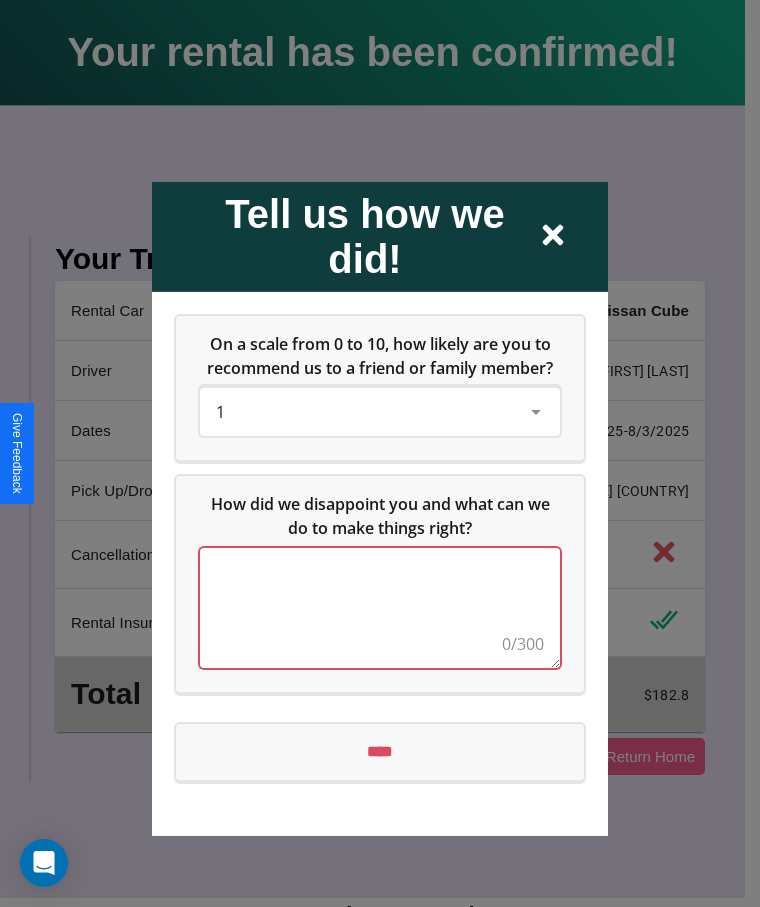 click at bounding box center (380, 607) 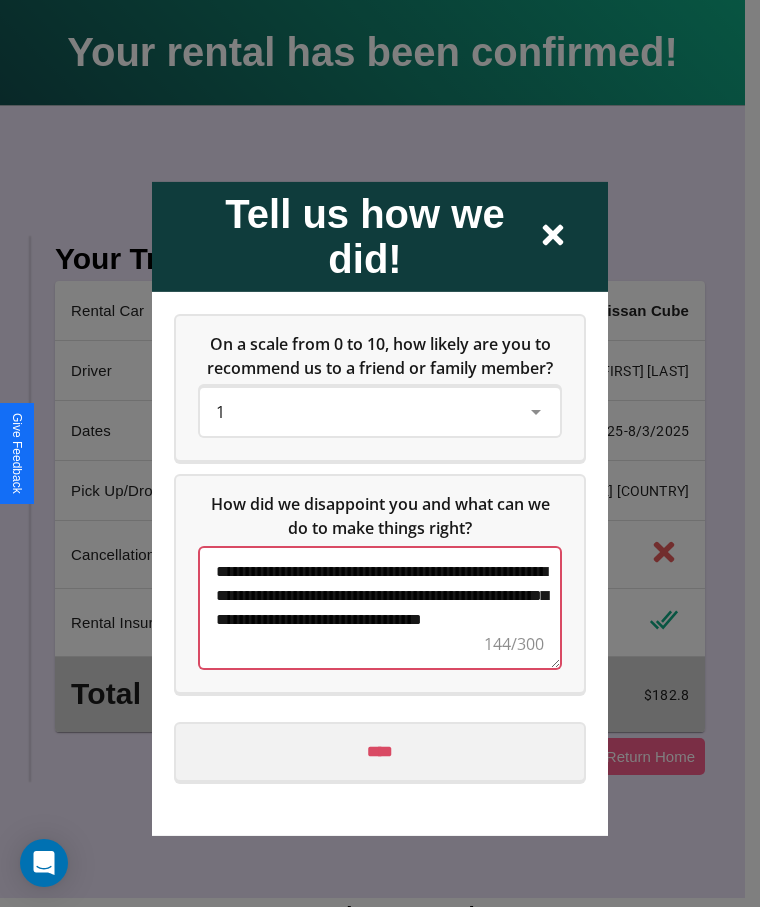 type on "**********" 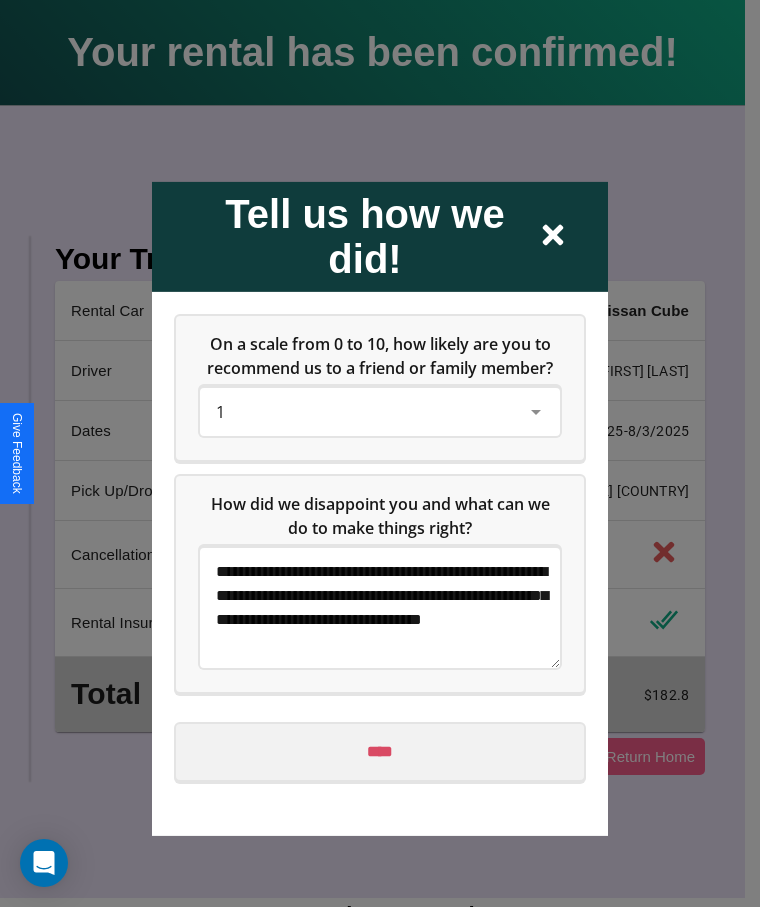 click on "****" at bounding box center (380, 751) 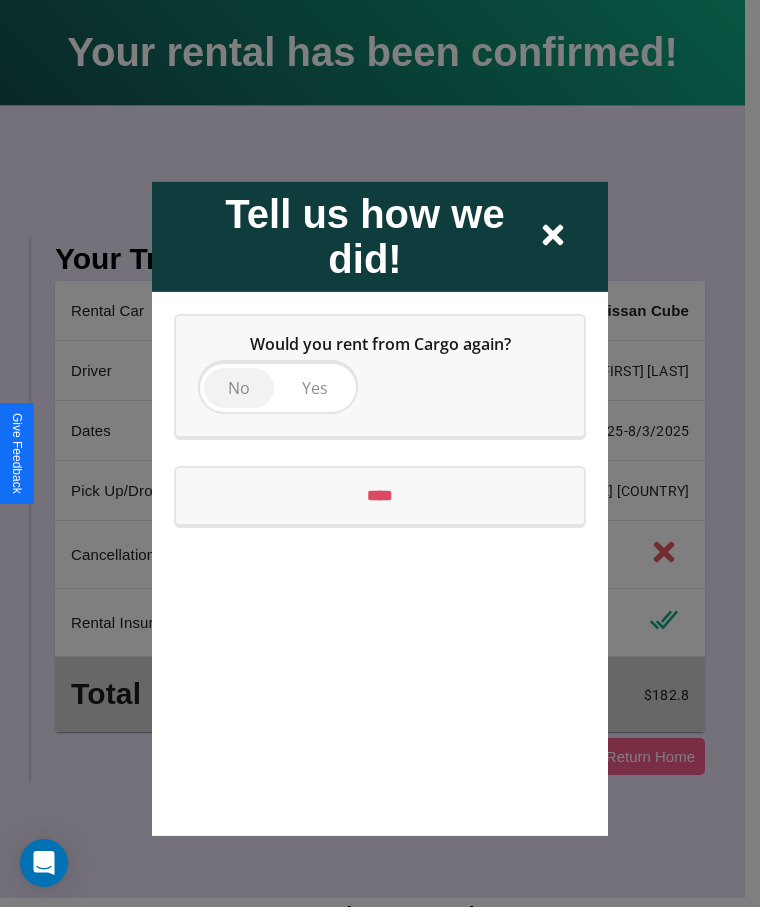 click on "No" at bounding box center (239, 387) 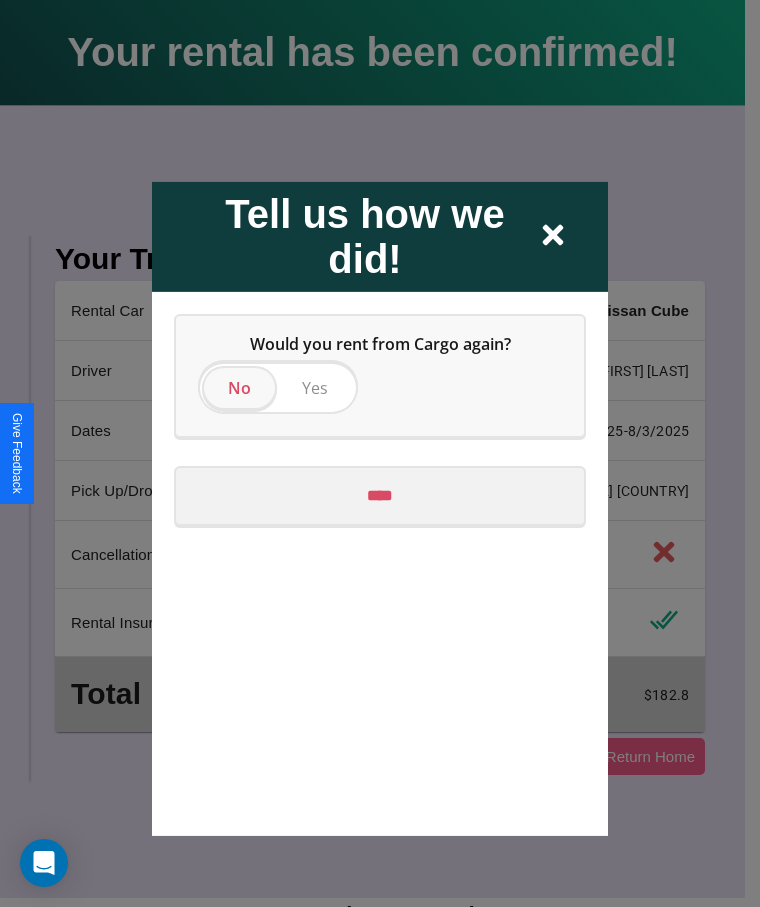 click on "****" at bounding box center [380, 495] 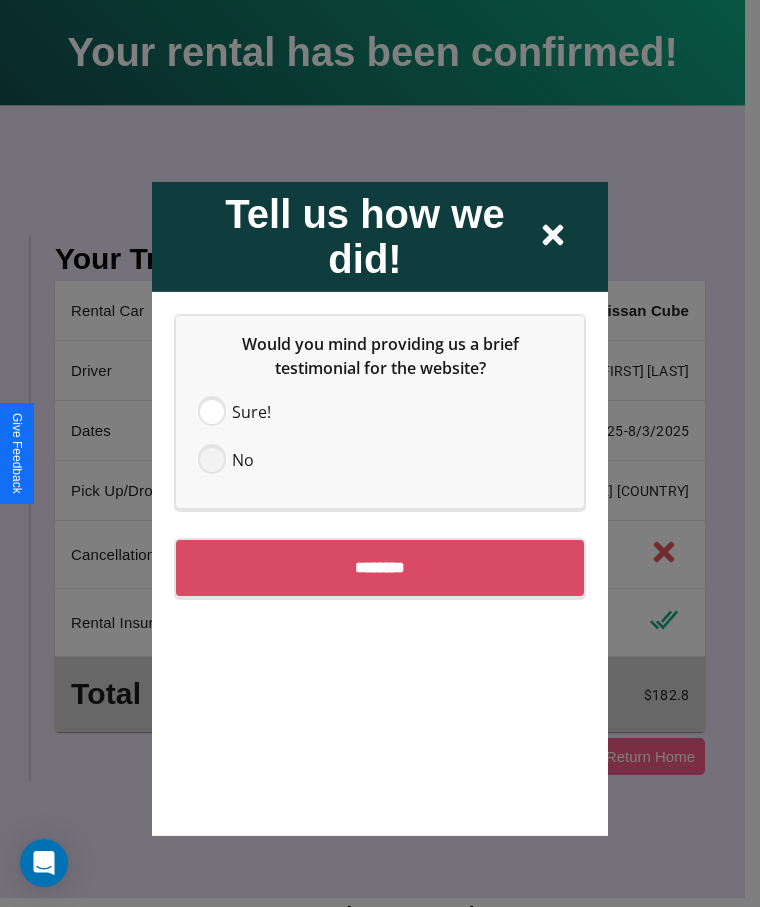 click at bounding box center [212, 459] 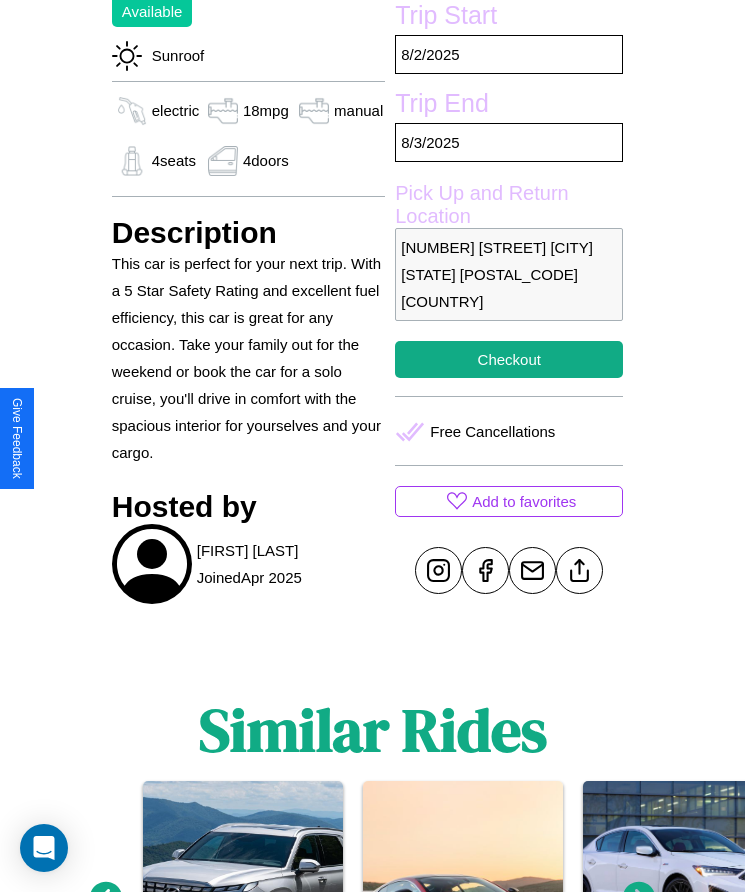 scroll, scrollTop: 836, scrollLeft: 0, axis: vertical 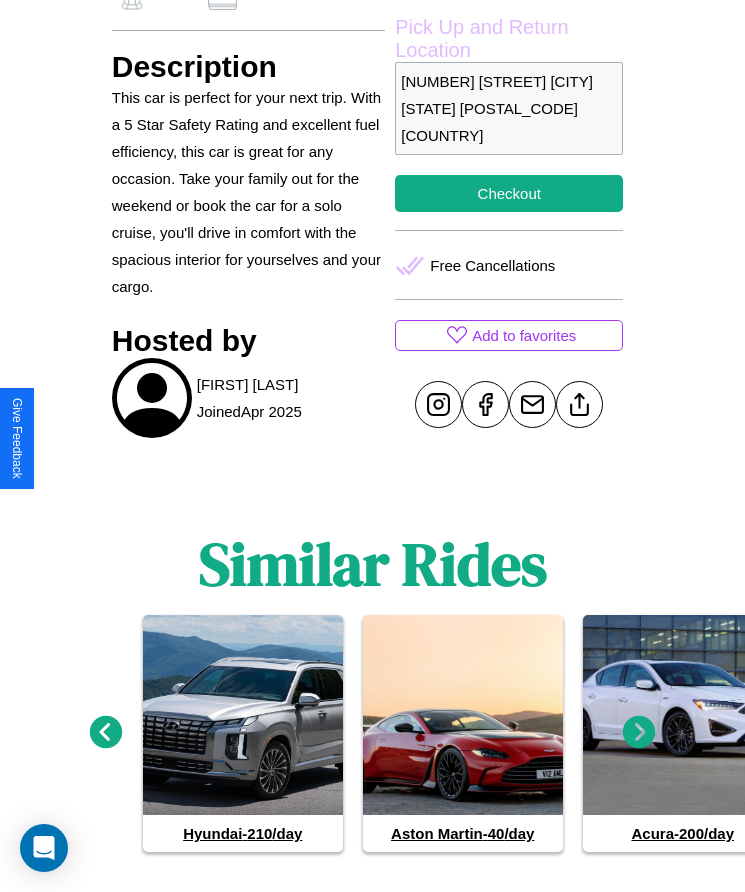 click 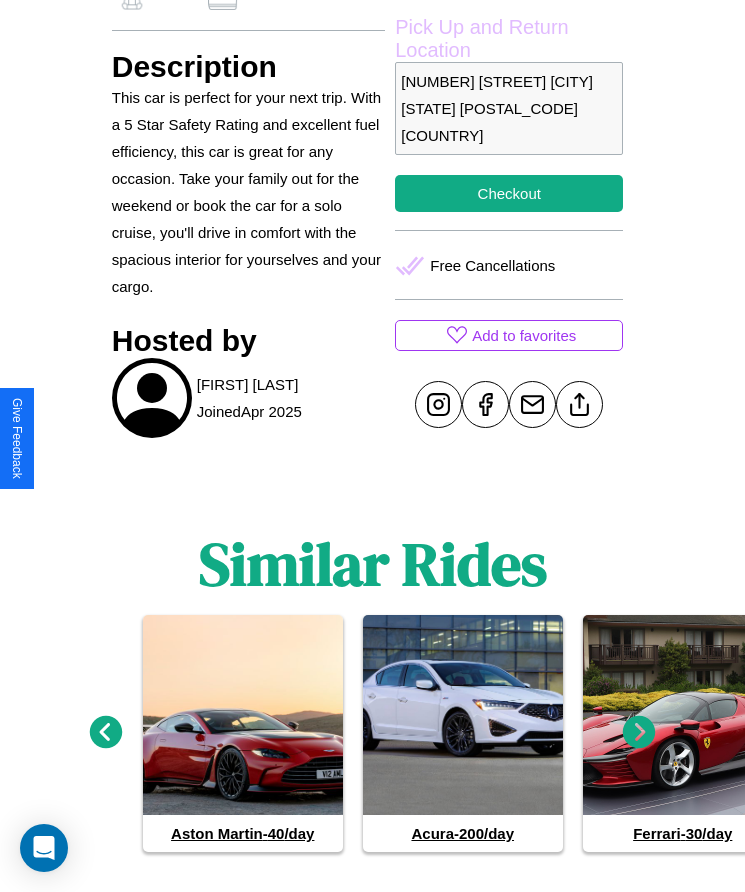 click 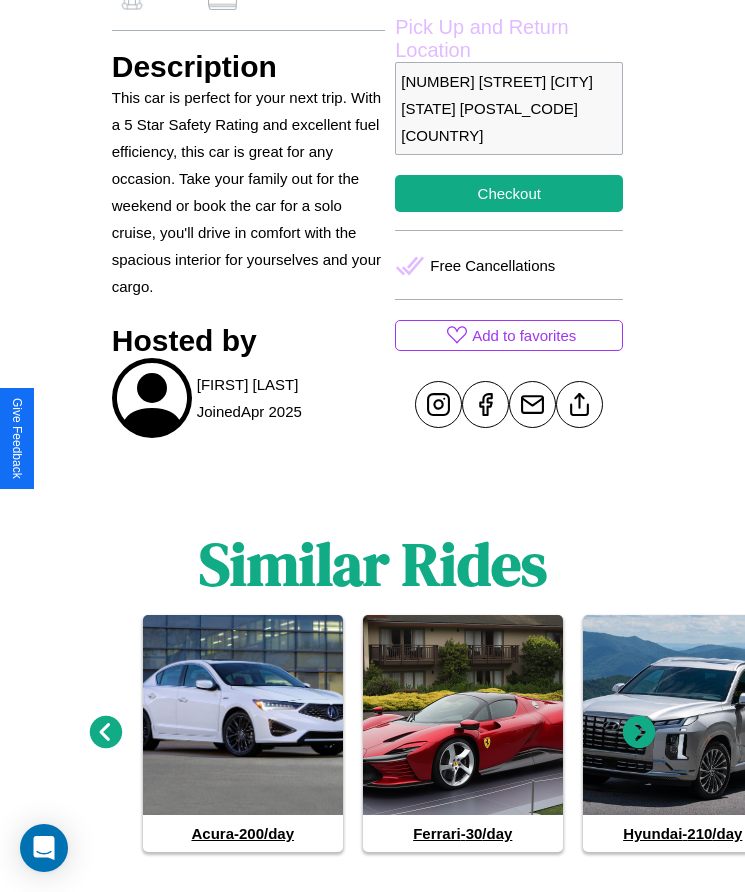 click 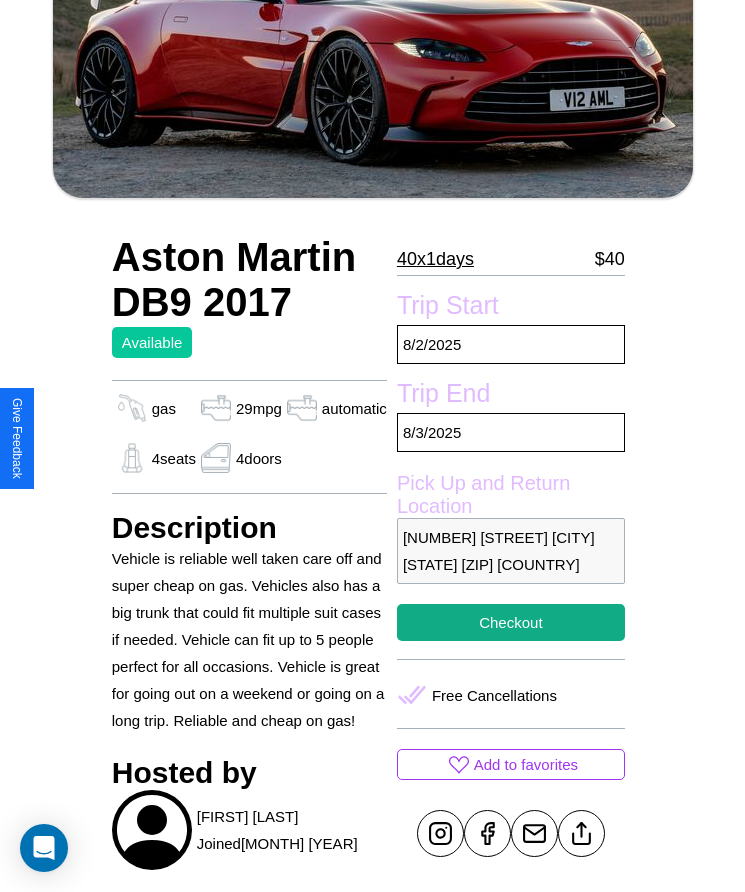 scroll, scrollTop: 540, scrollLeft: 0, axis: vertical 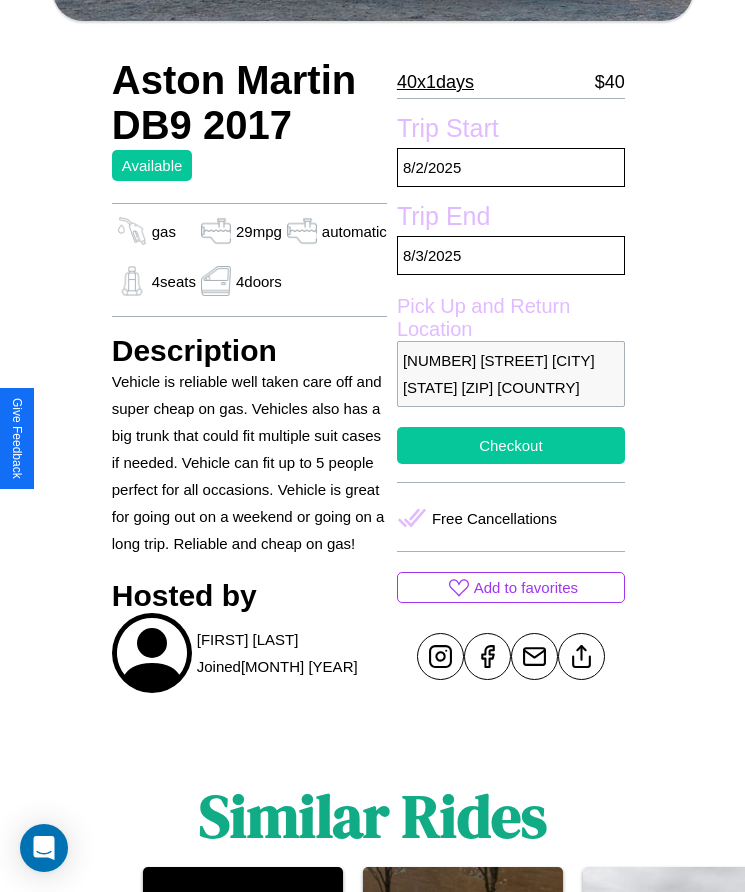 click on "Checkout" at bounding box center (511, 445) 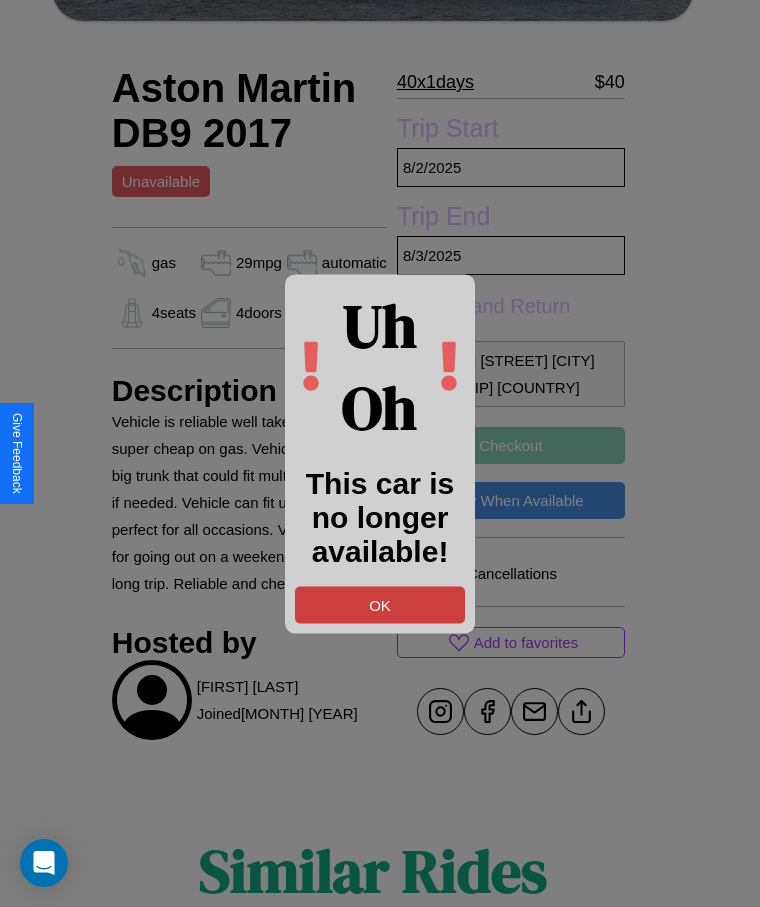 click on "OK" at bounding box center (380, 604) 